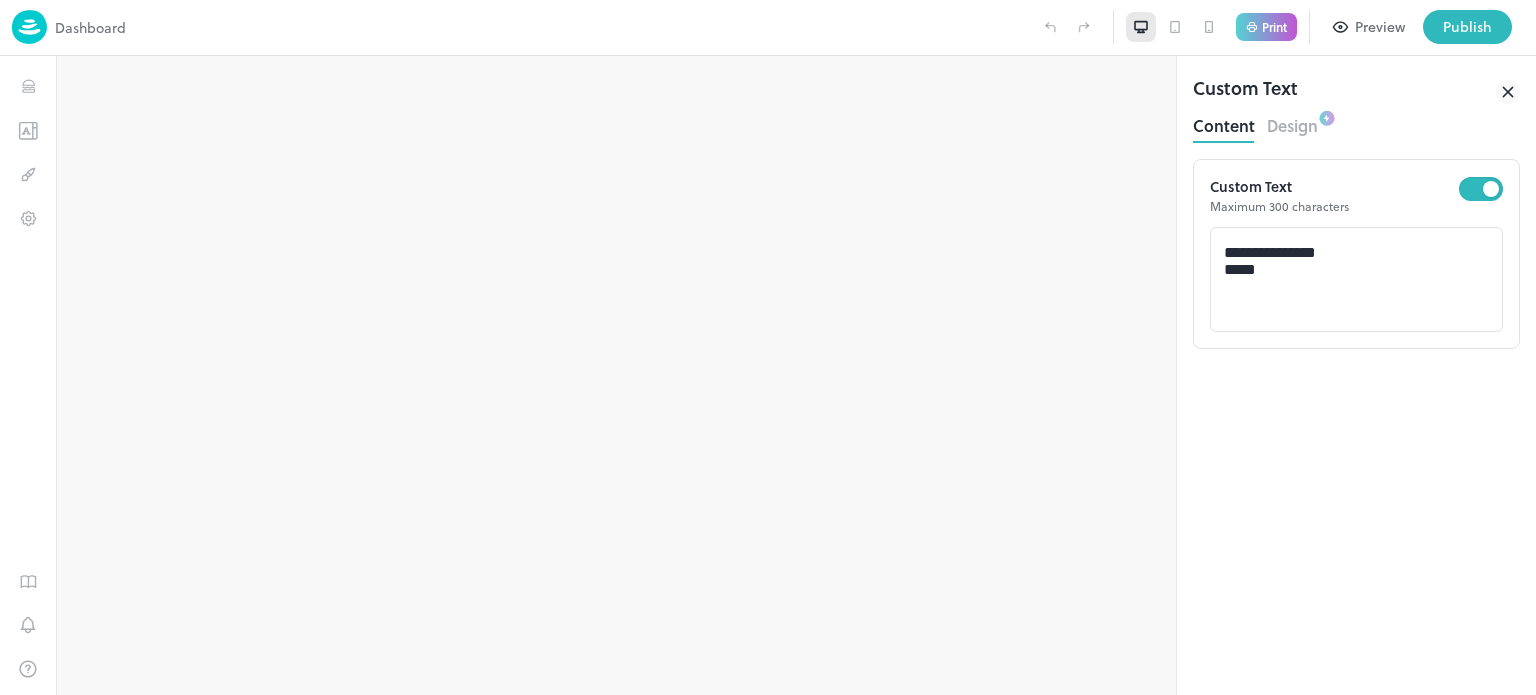 scroll, scrollTop: 0, scrollLeft: 0, axis: both 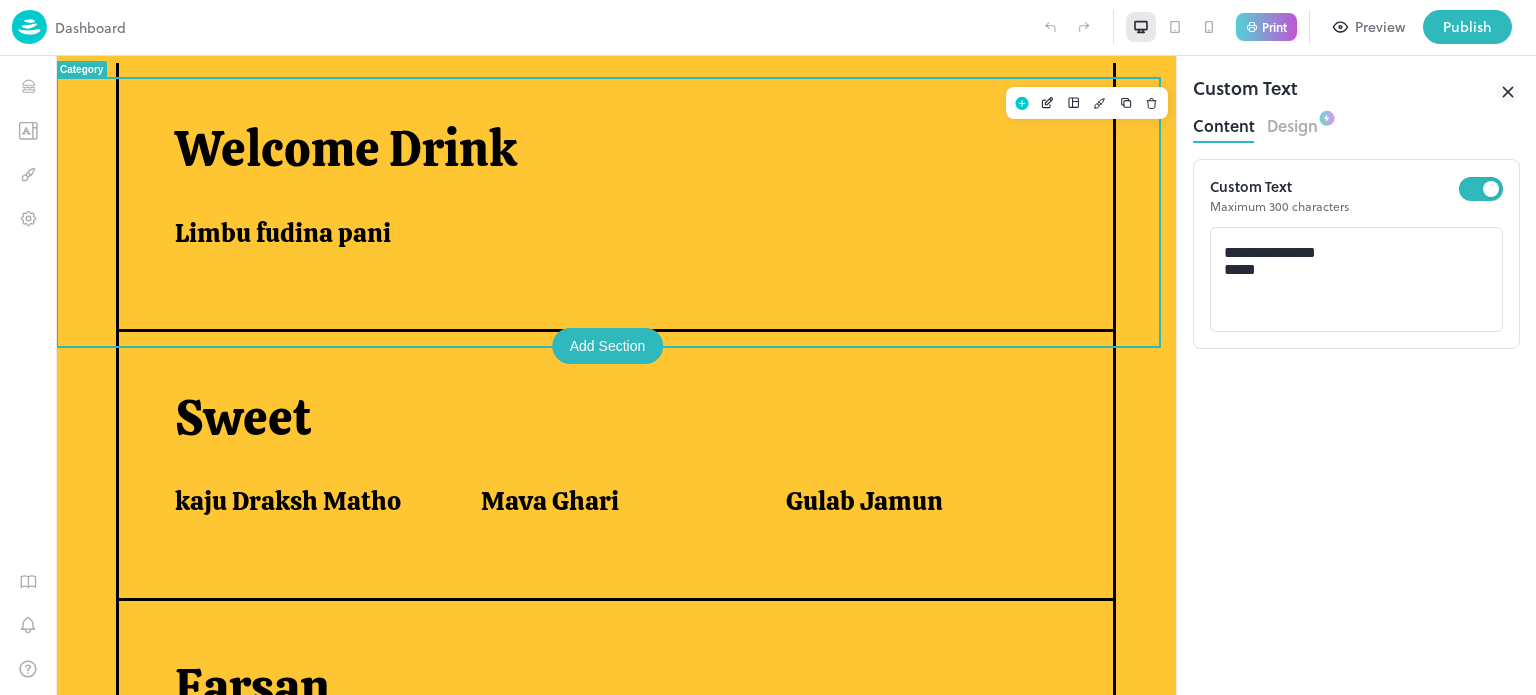 click on "Welcome Drink" at bounding box center (621, 167) 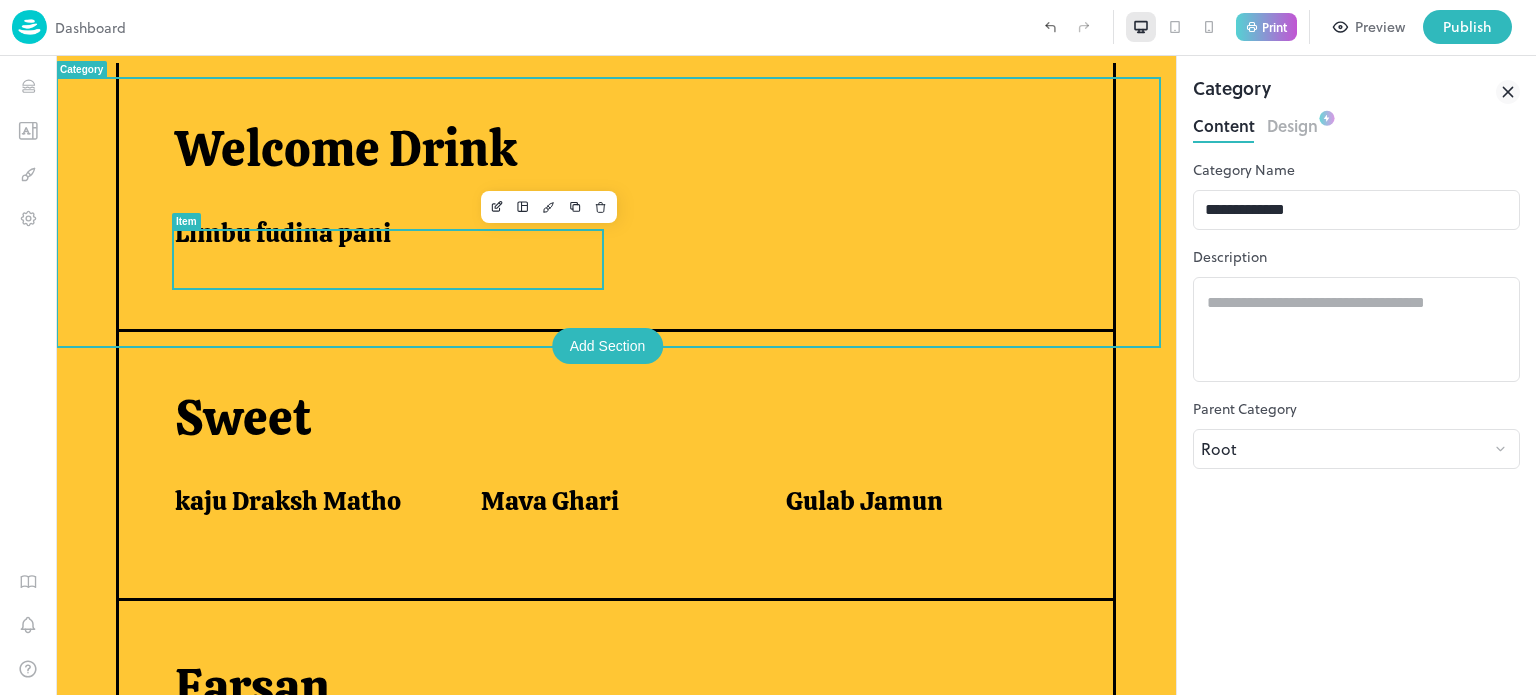 click on "Limbu fudina pani" at bounding box center (283, 233) 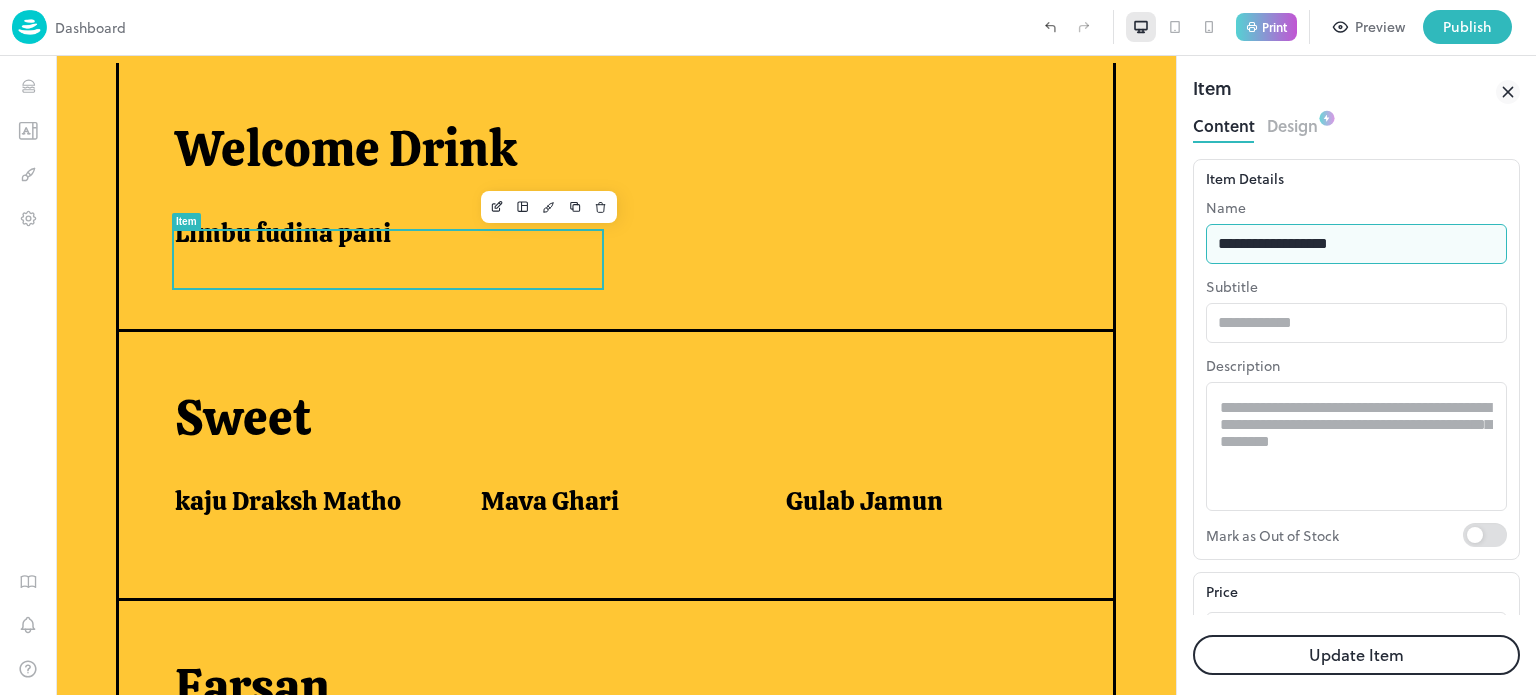 click on "**********" at bounding box center (1356, 244) 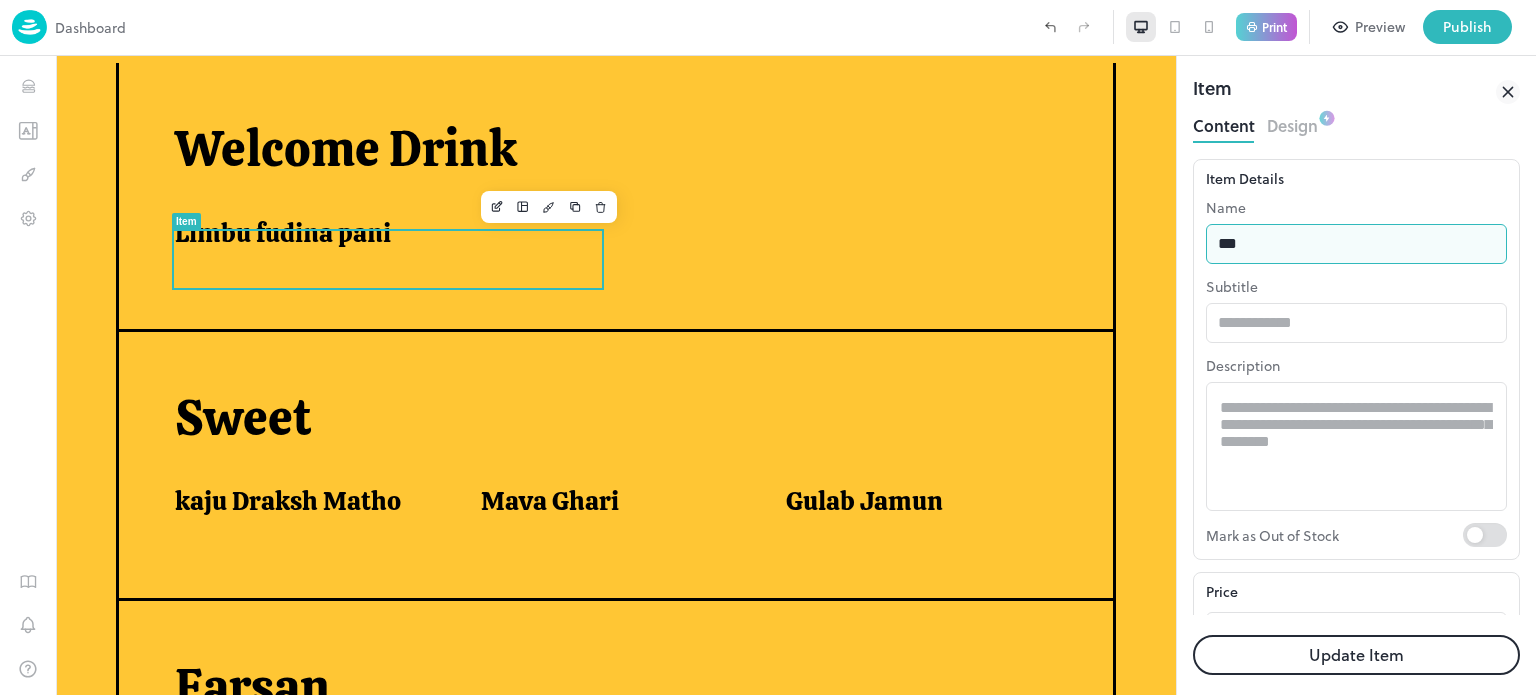 type on "**********" 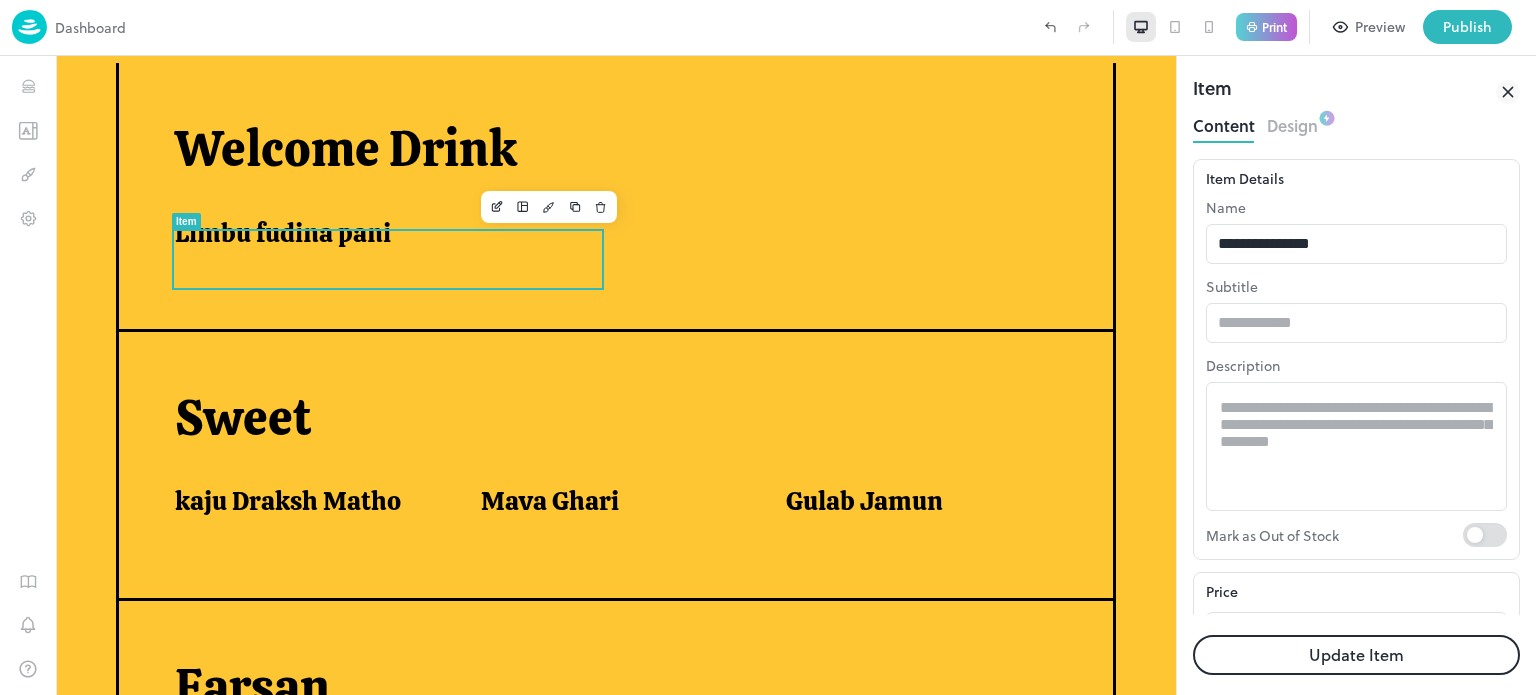 click on "Update Item" at bounding box center [1356, 655] 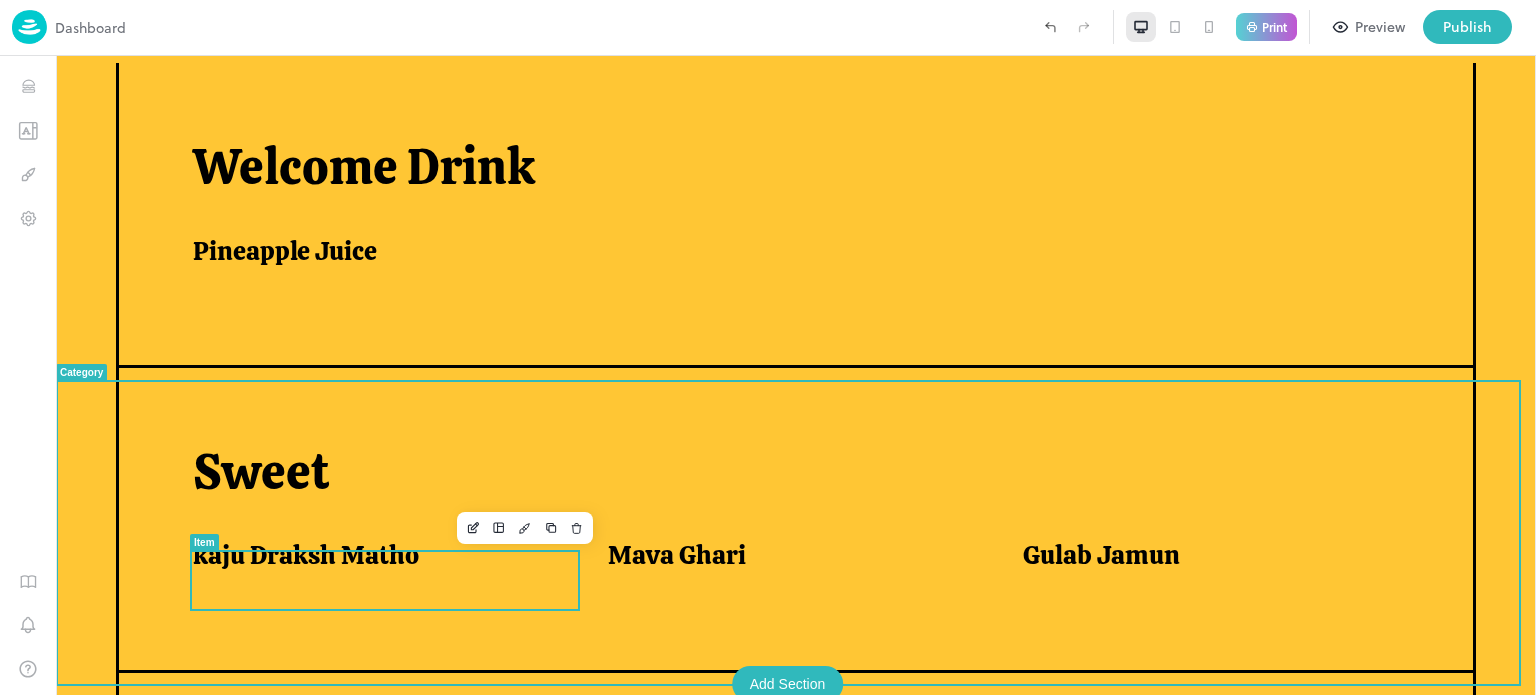 click on "kaju Draksh Matho" at bounding box center (306, 555) 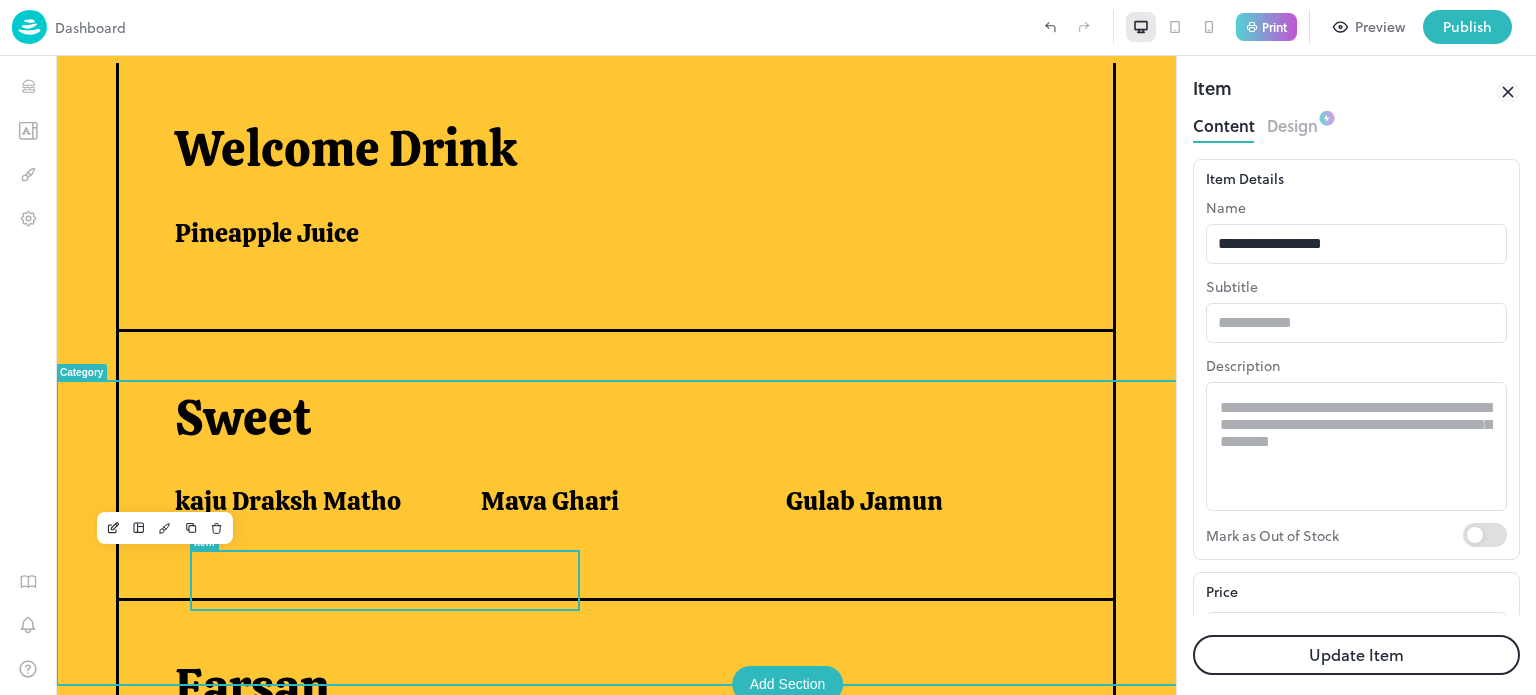 scroll, scrollTop: 0, scrollLeft: 0, axis: both 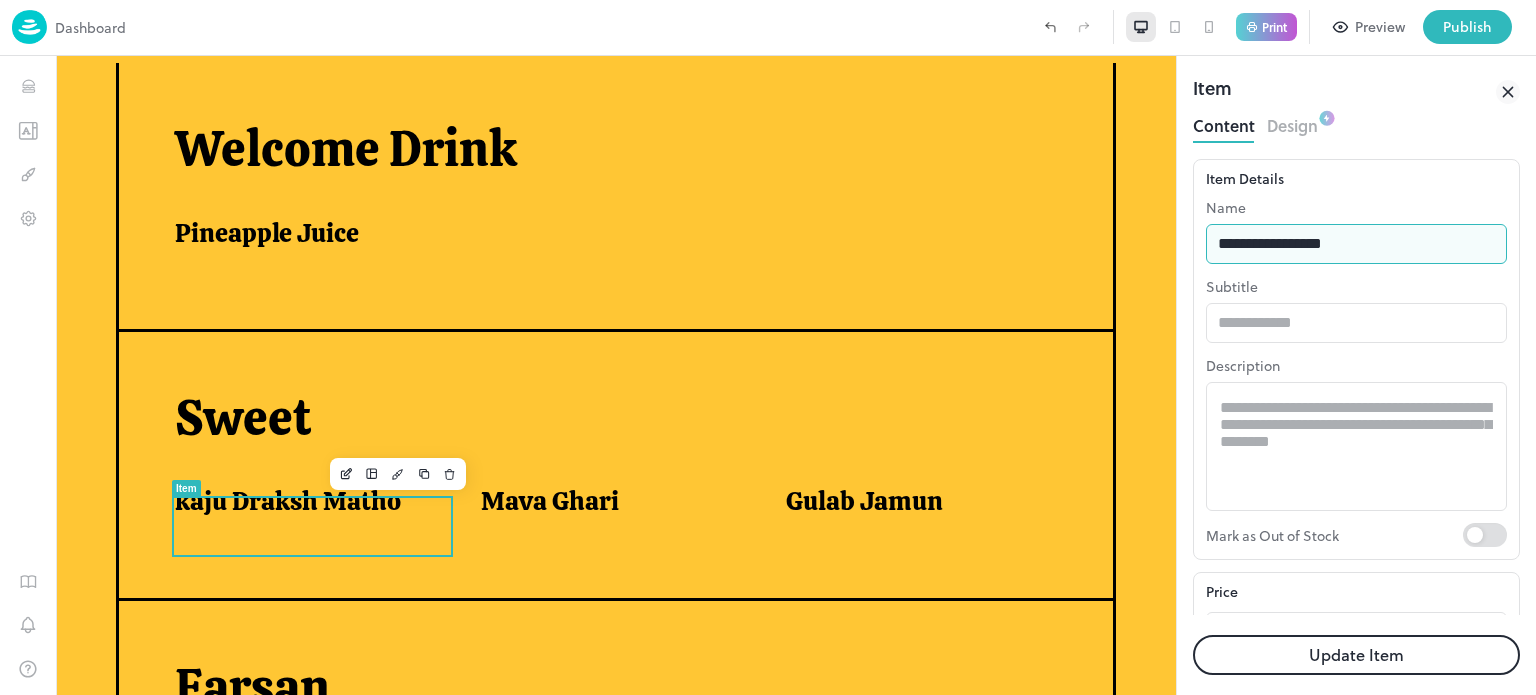 click on "**********" at bounding box center [1356, 244] 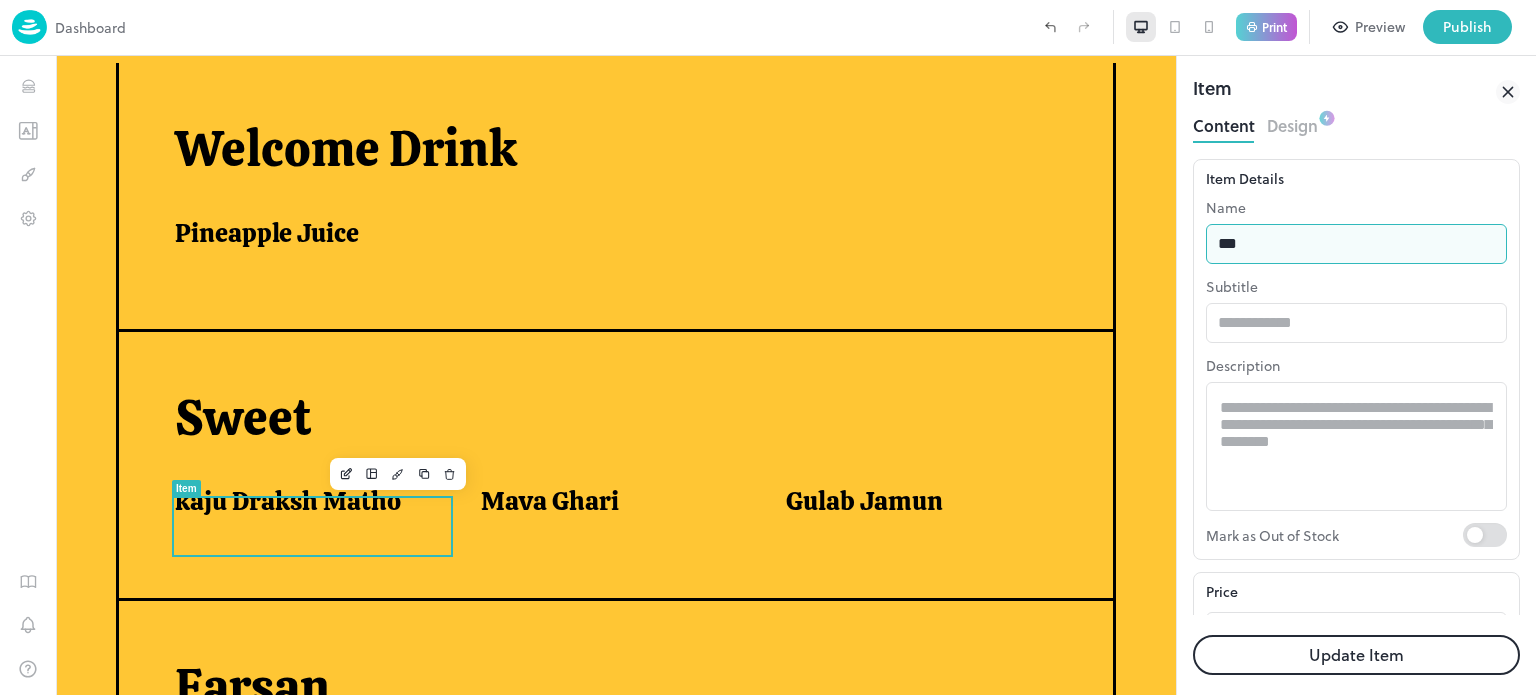 type on "**********" 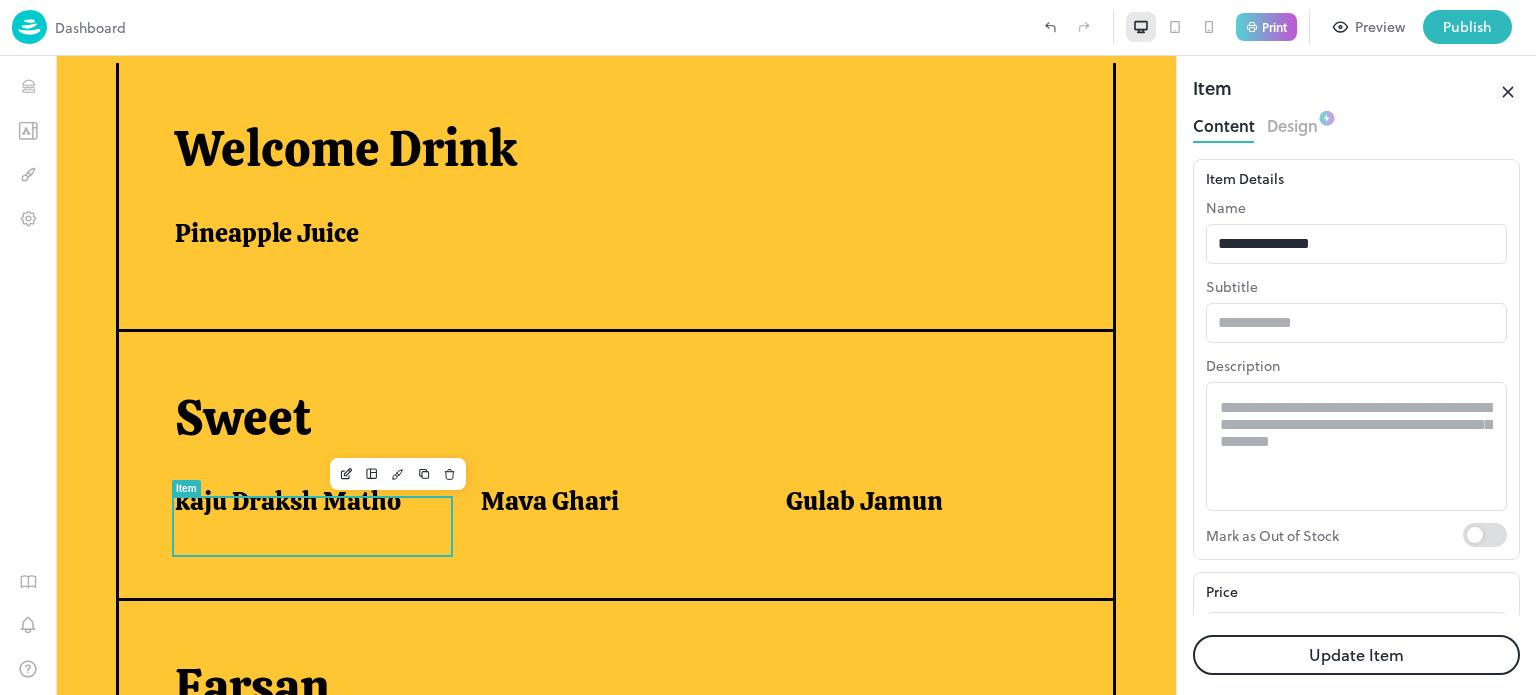 click on "Update Item" at bounding box center (1356, 655) 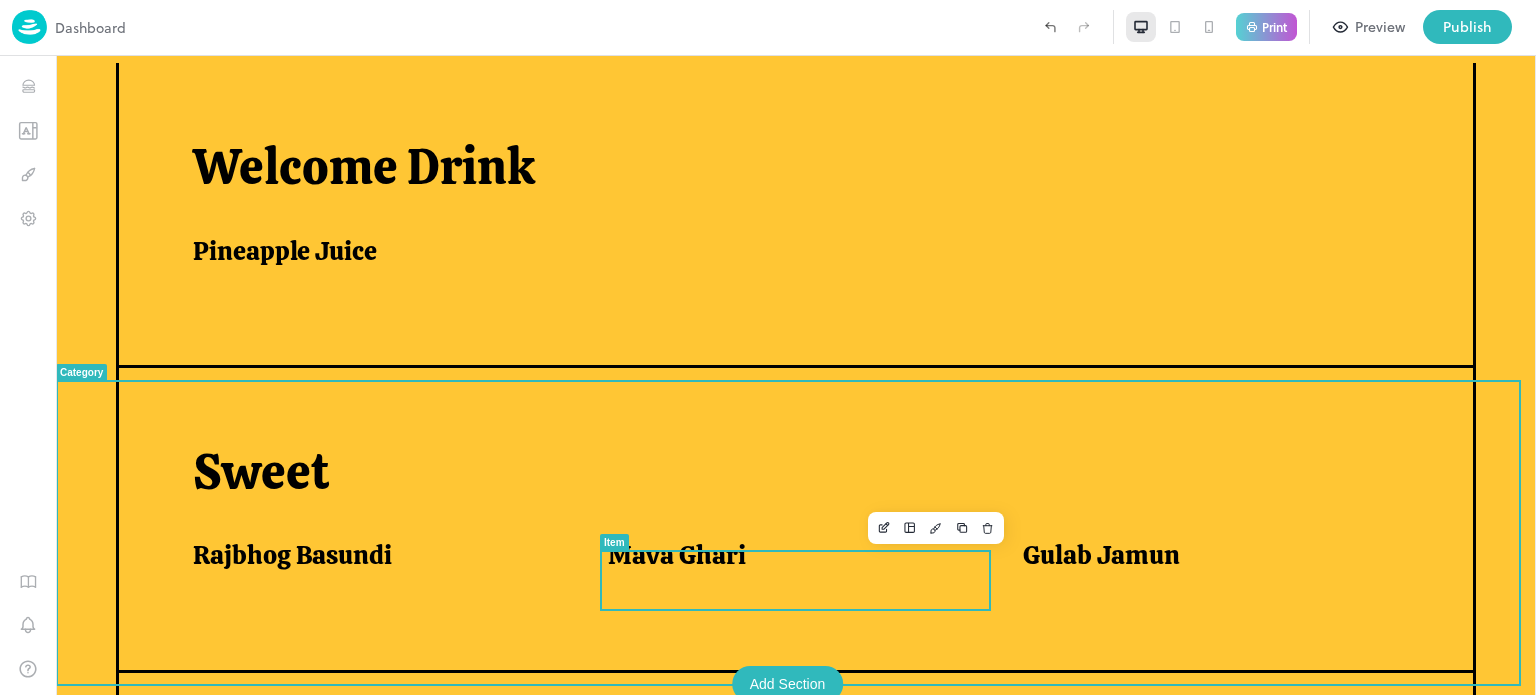 click on "Mava Ghari" at bounding box center [791, 555] 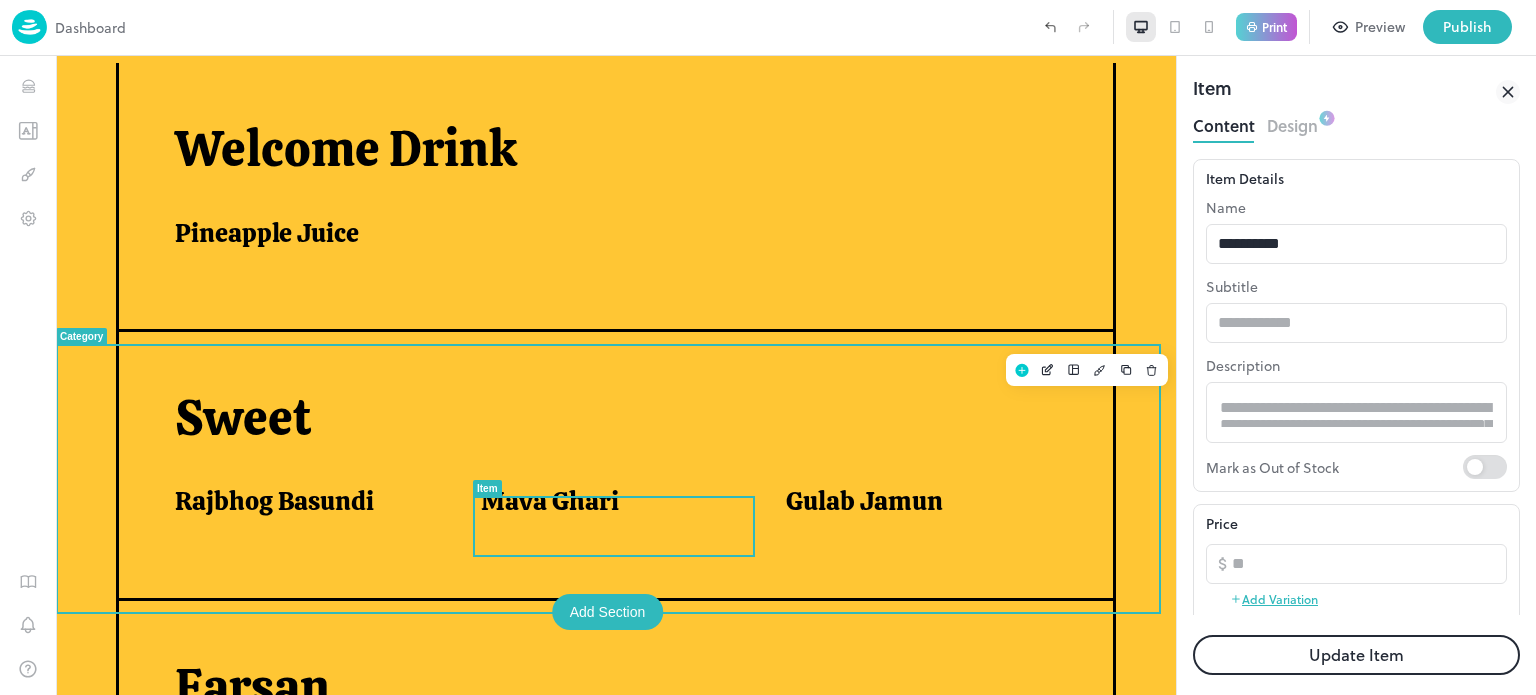 scroll, scrollTop: 0, scrollLeft: 0, axis: both 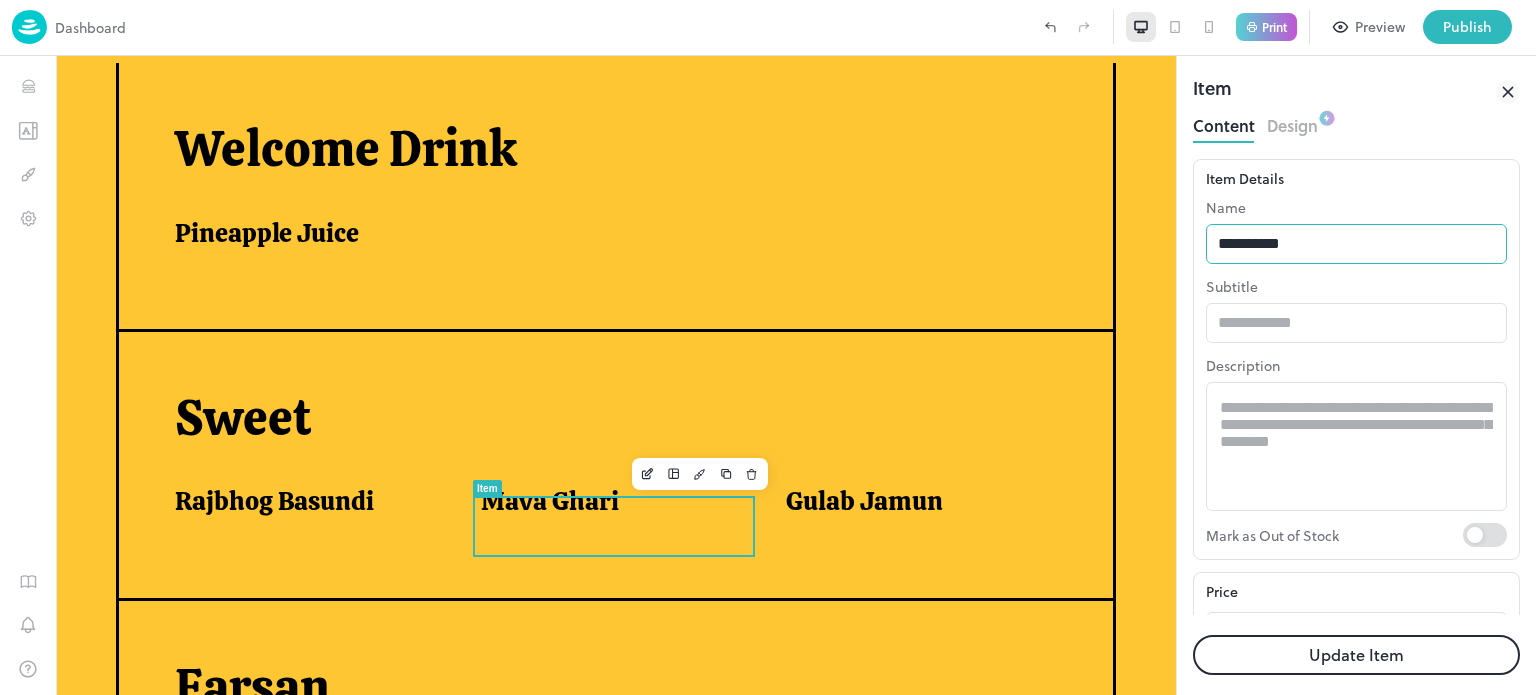click on "**********" at bounding box center (1356, 244) 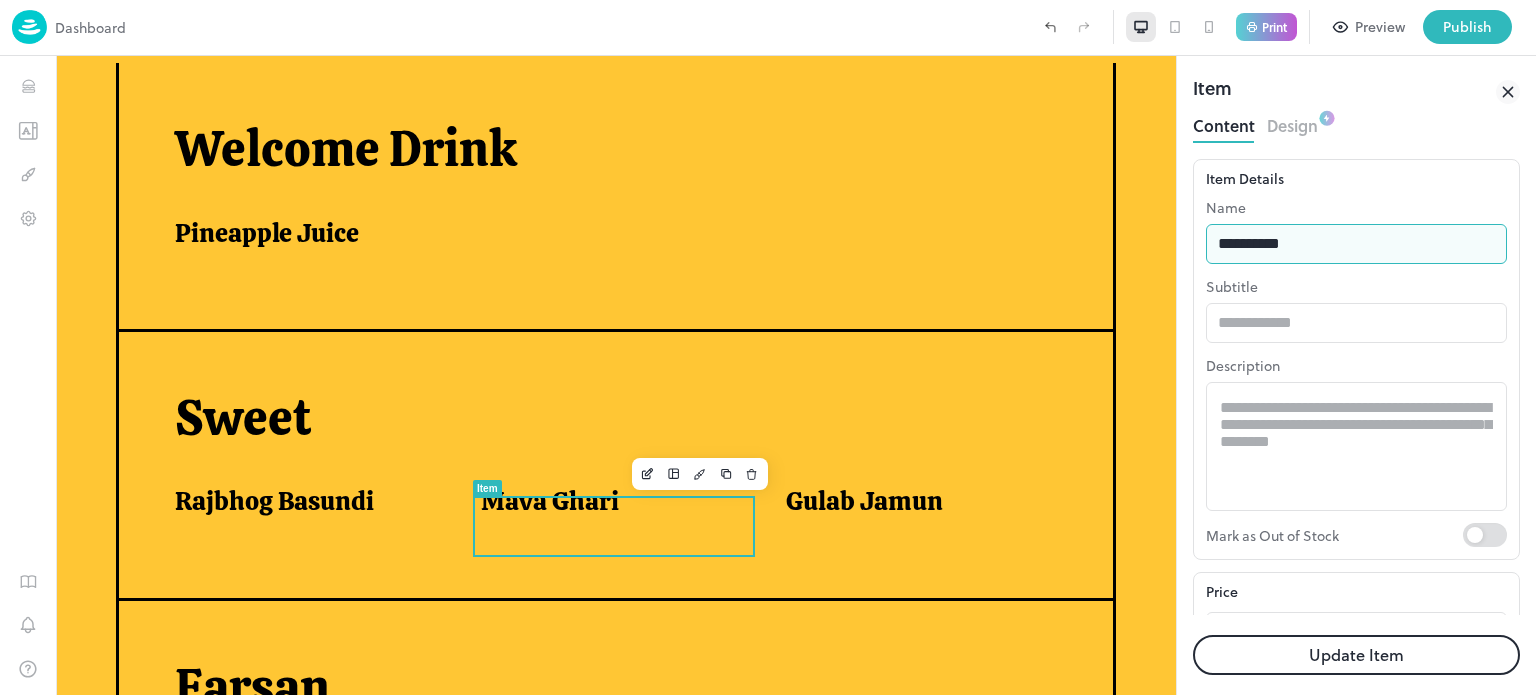 click on "**********" at bounding box center [1356, 244] 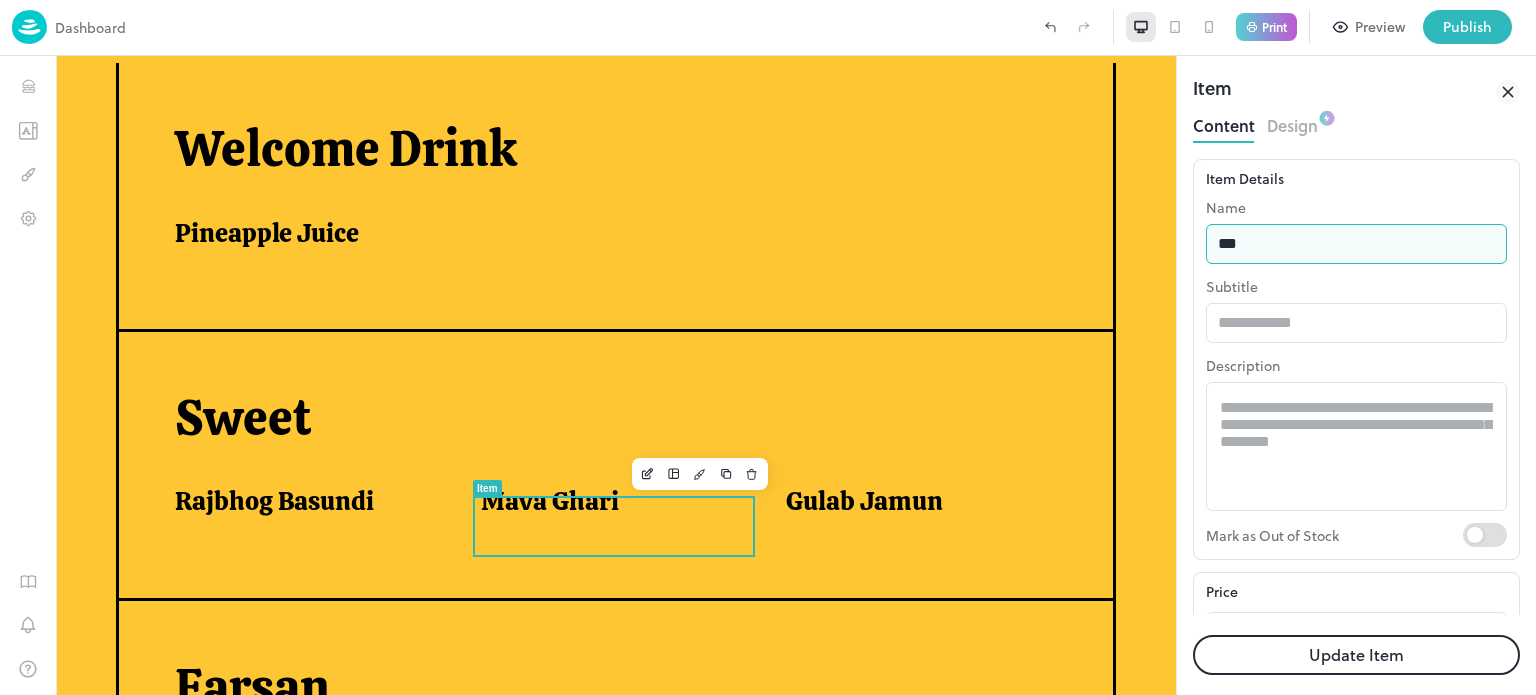 type on "**********" 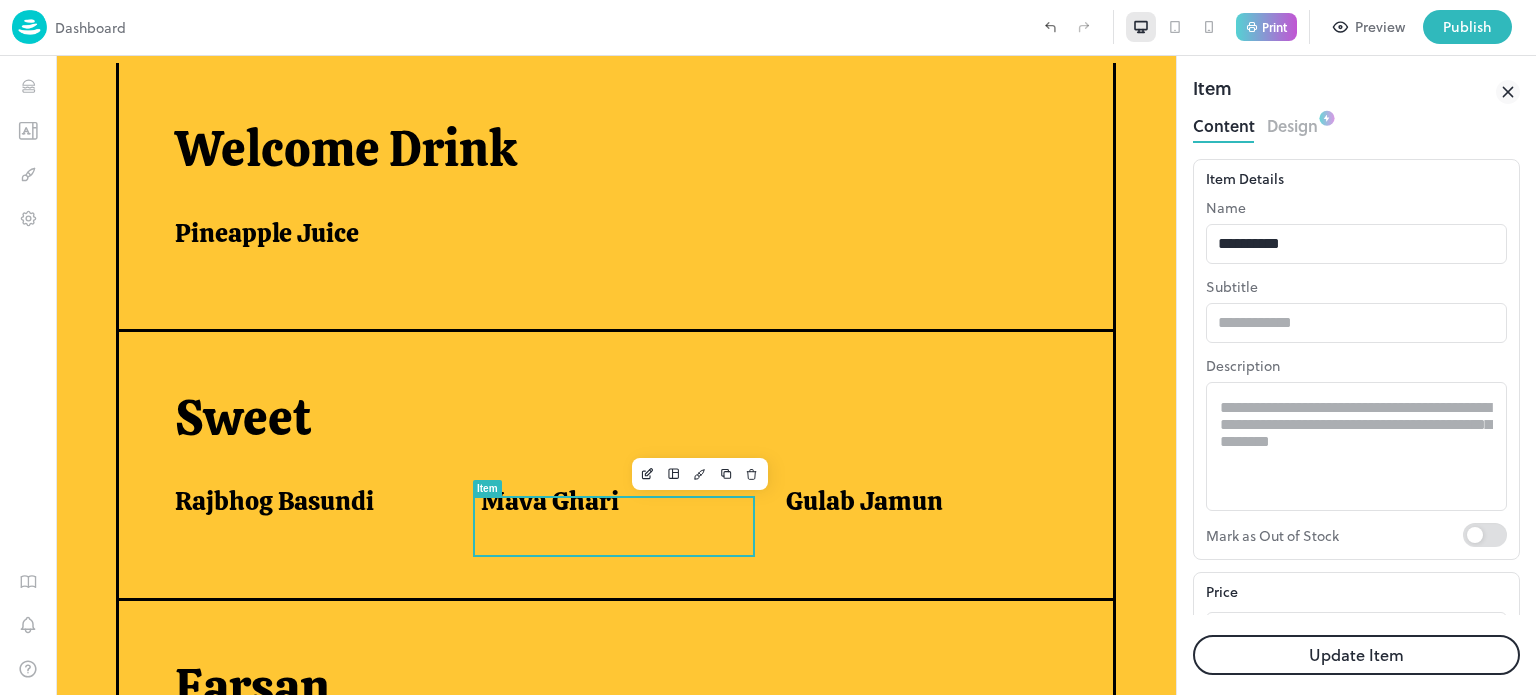 click on "Update Item" at bounding box center (1356, 655) 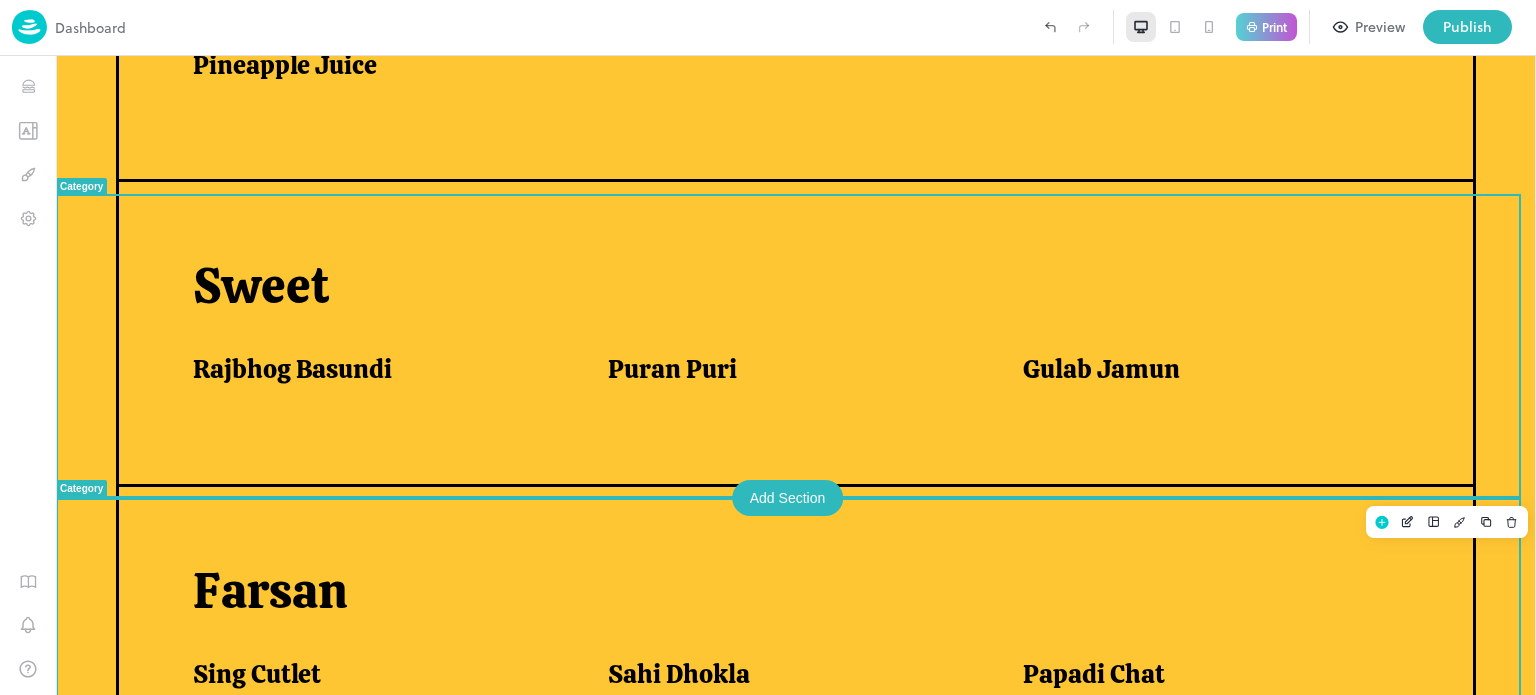 scroll, scrollTop: 728, scrollLeft: 0, axis: vertical 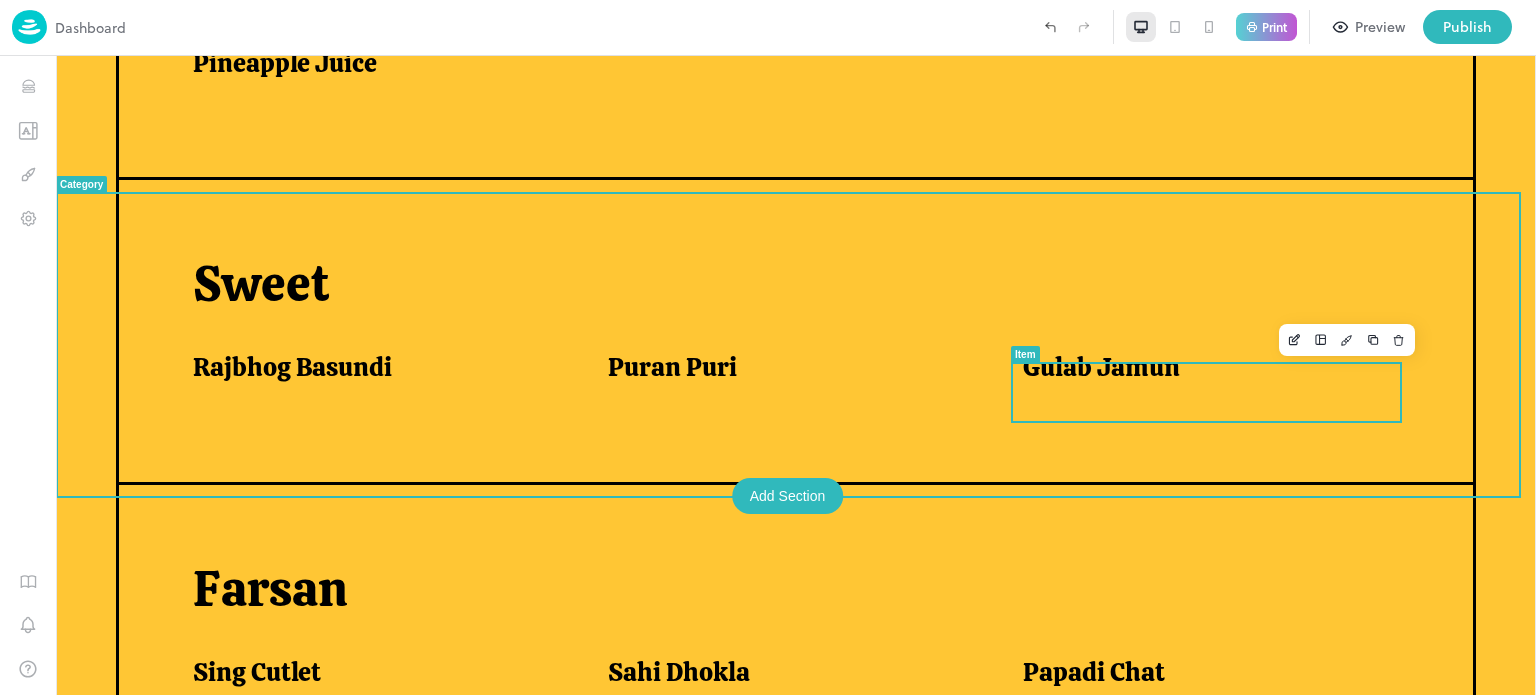 click on "Gulab Jamun" at bounding box center [1206, 372] 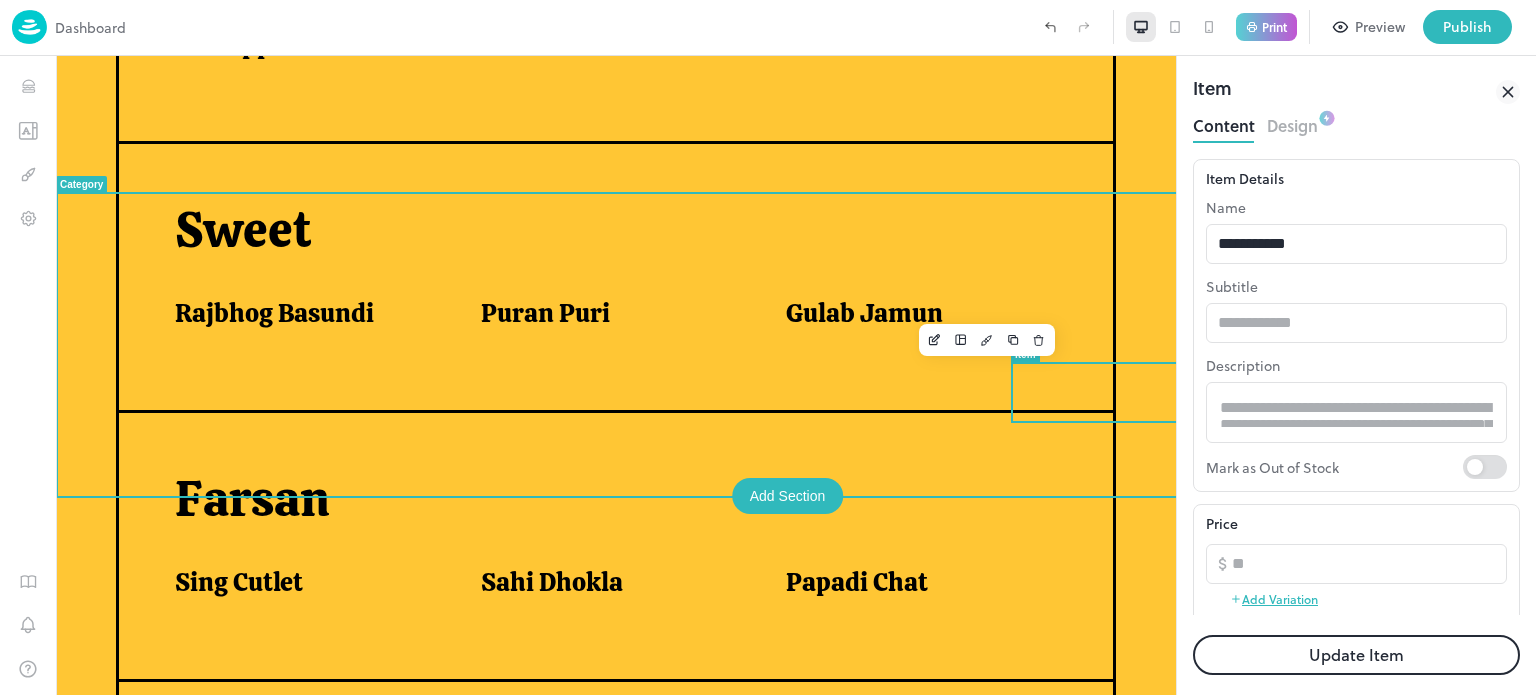 scroll, scrollTop: 710, scrollLeft: 0, axis: vertical 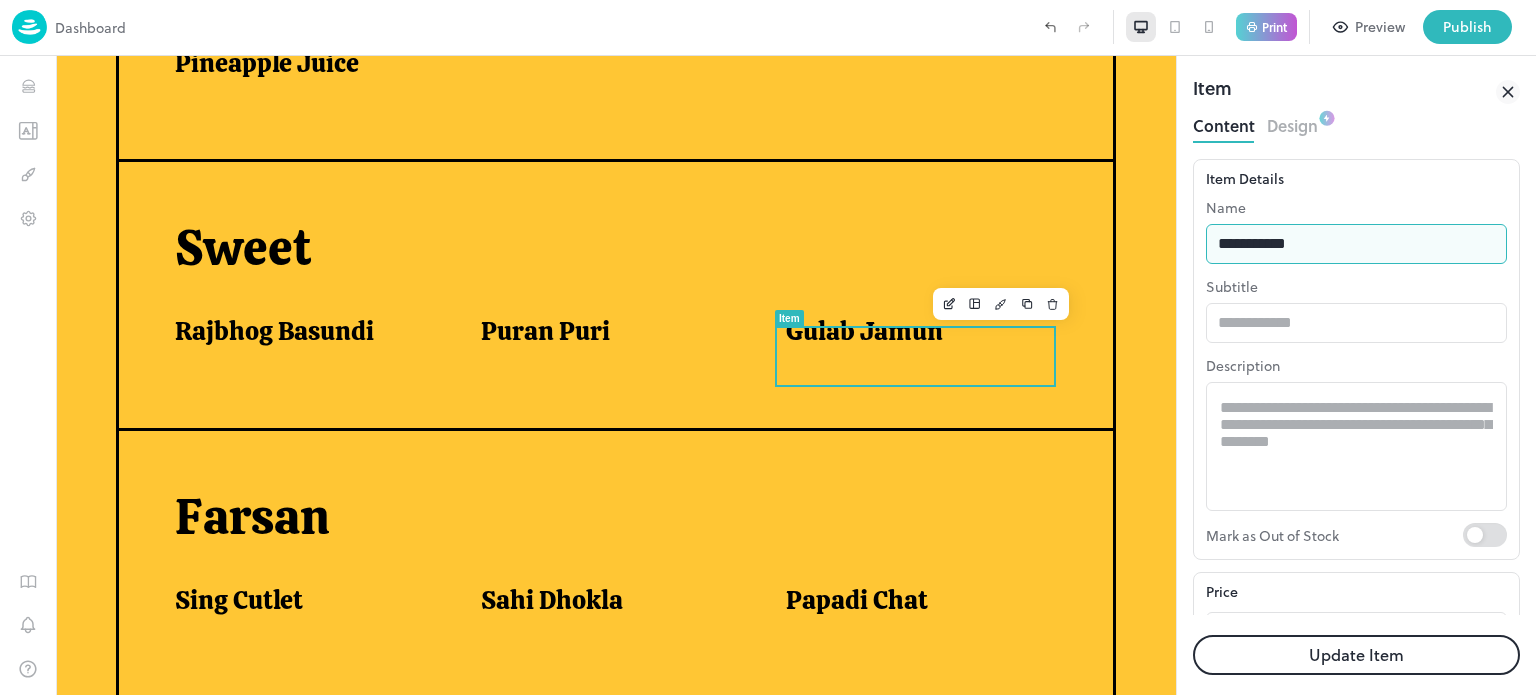 click on "**********" at bounding box center (1356, 244) 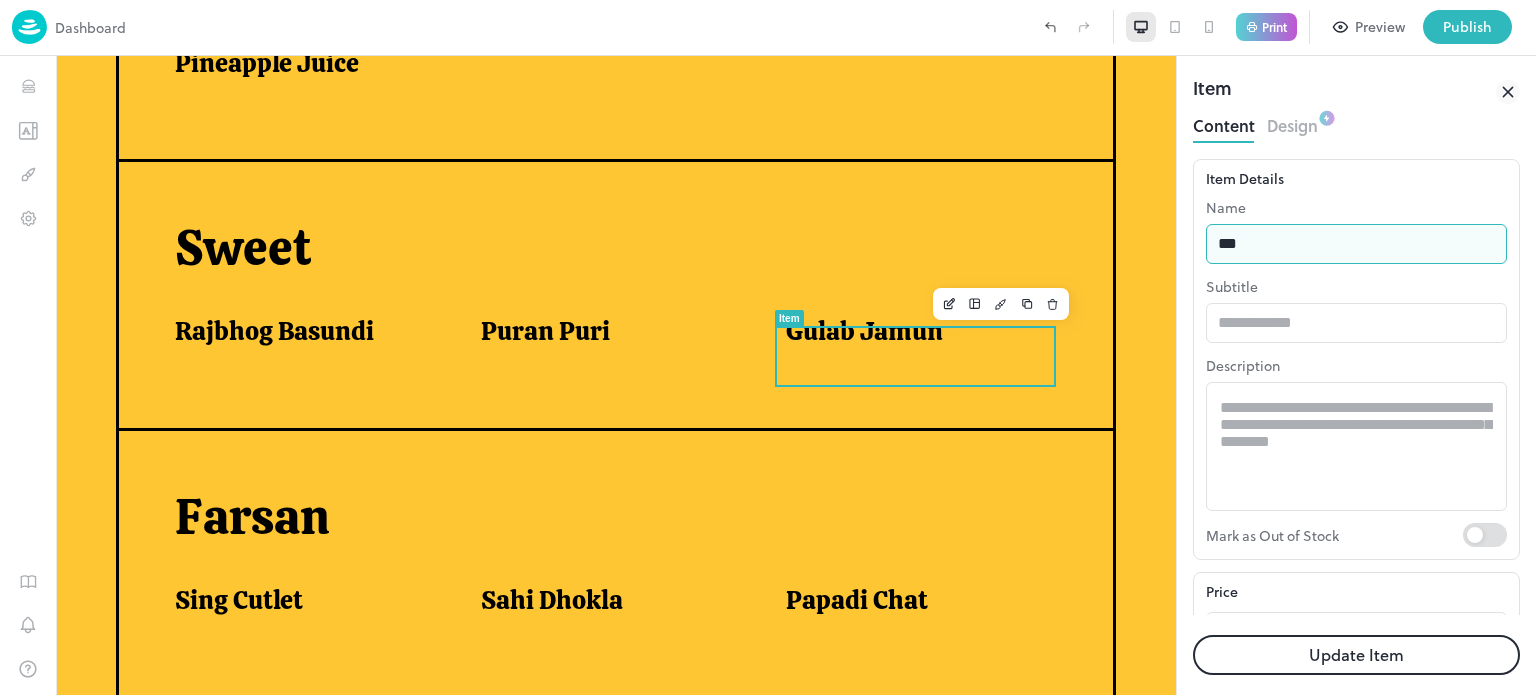 type on "**********" 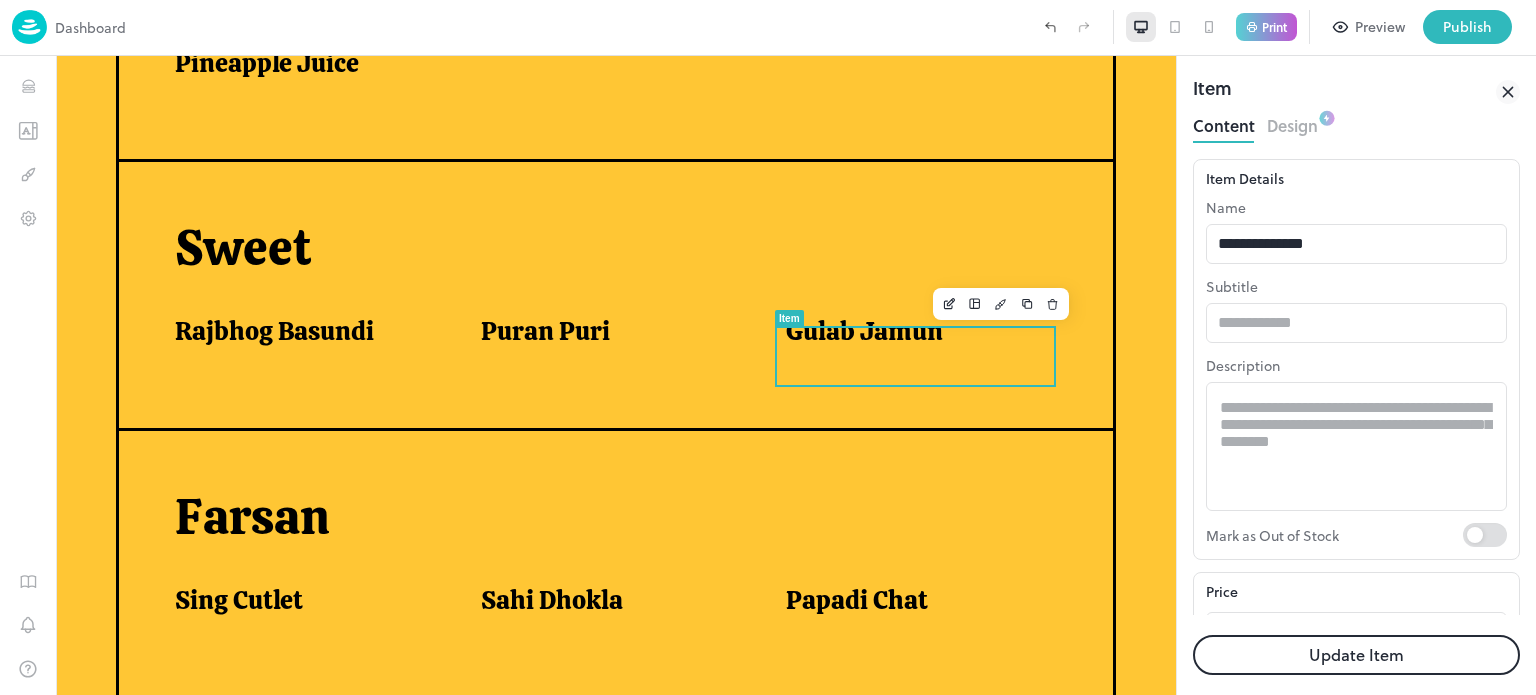 click on "Update Item" at bounding box center [1356, 655] 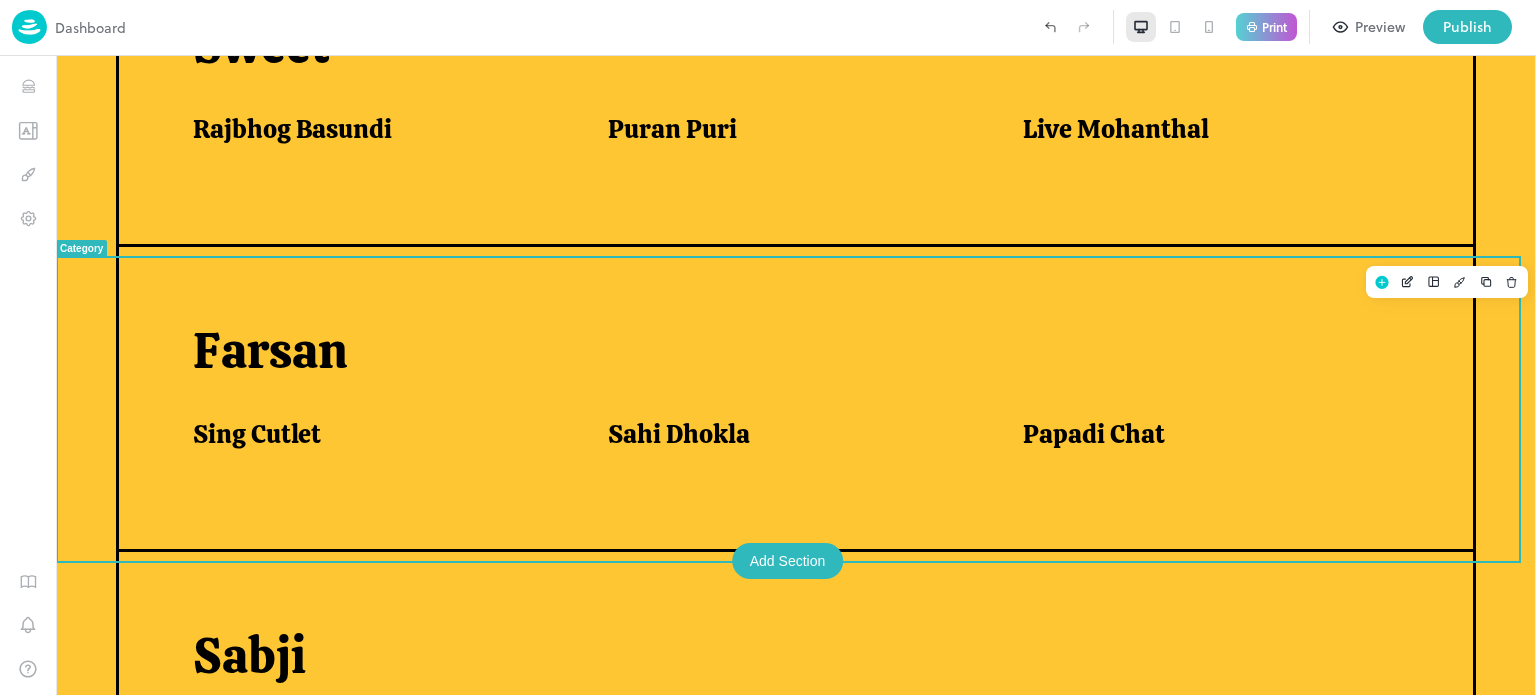 scroll, scrollTop: 984, scrollLeft: 0, axis: vertical 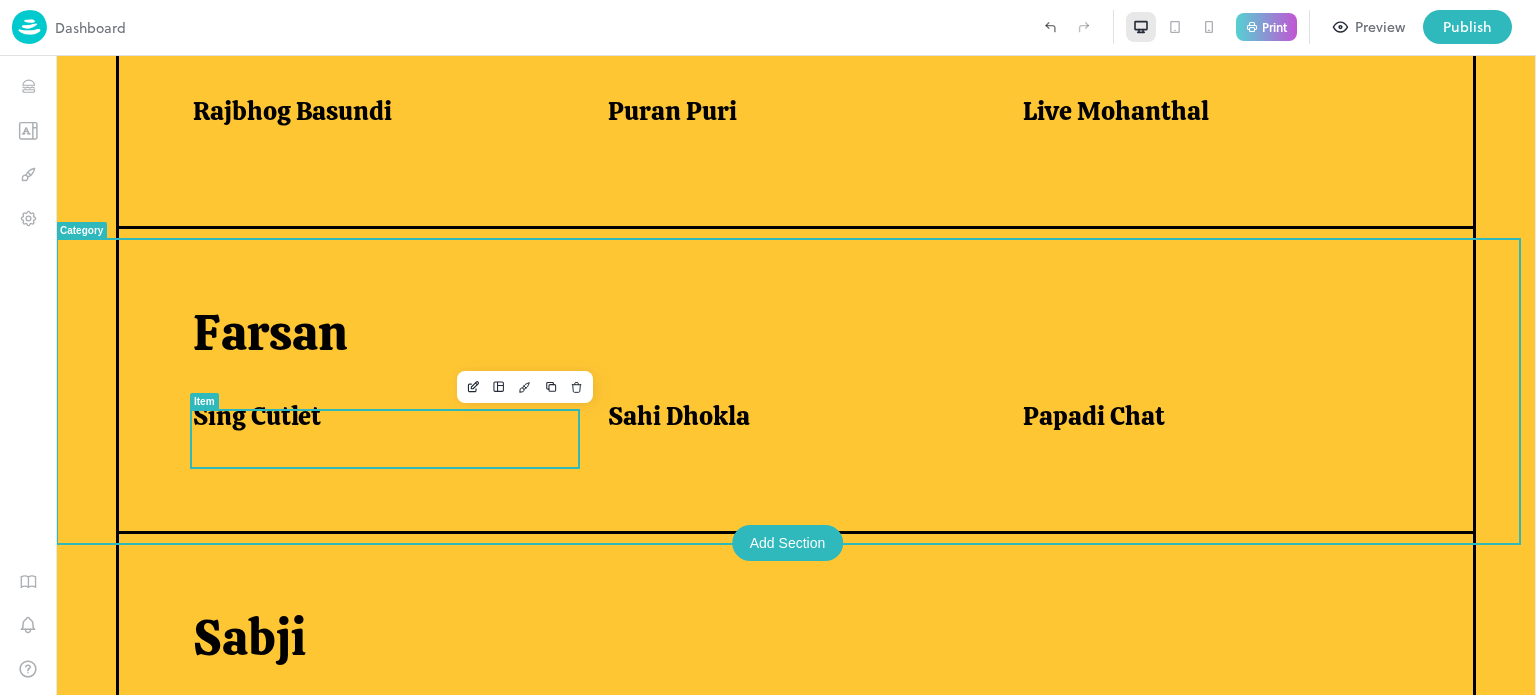 click at bounding box center [385, 468] 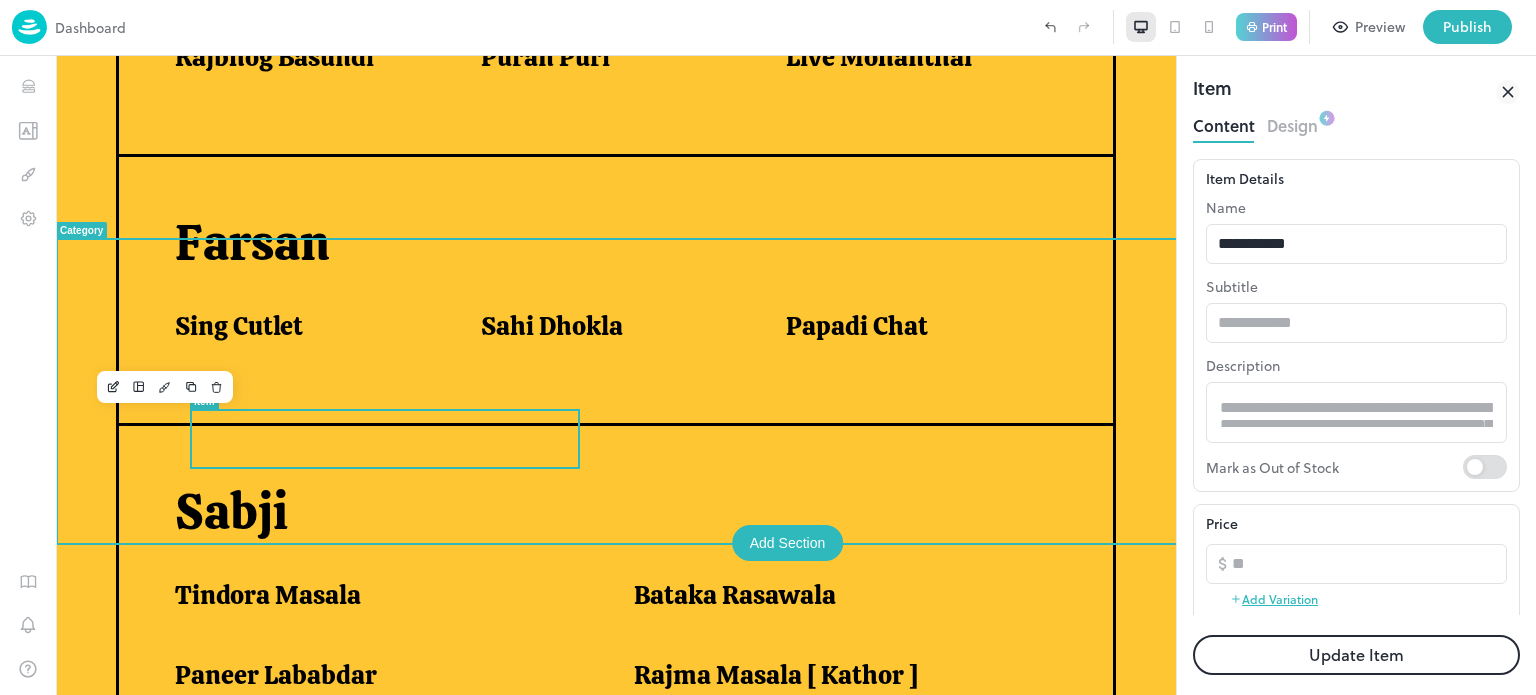 scroll, scrollTop: 930, scrollLeft: 0, axis: vertical 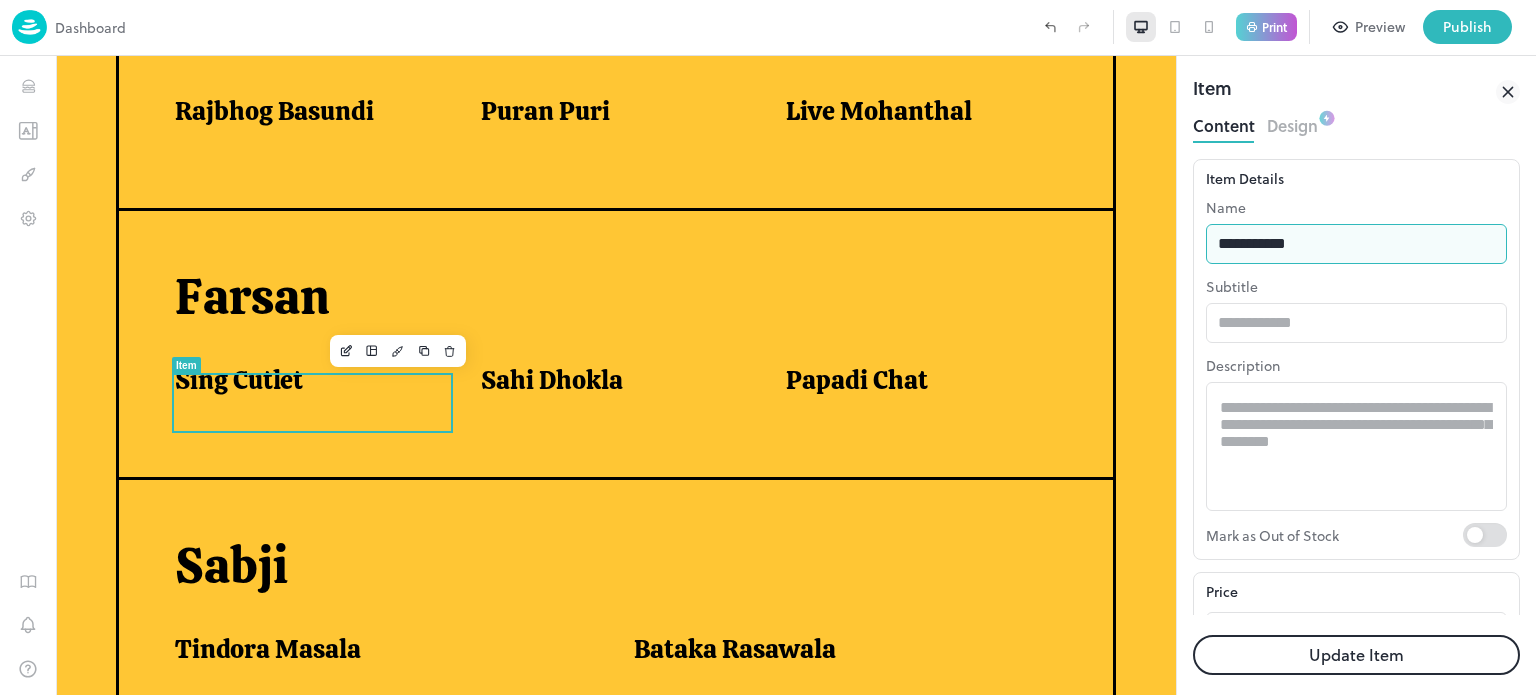 click on "**********" at bounding box center [1356, 244] 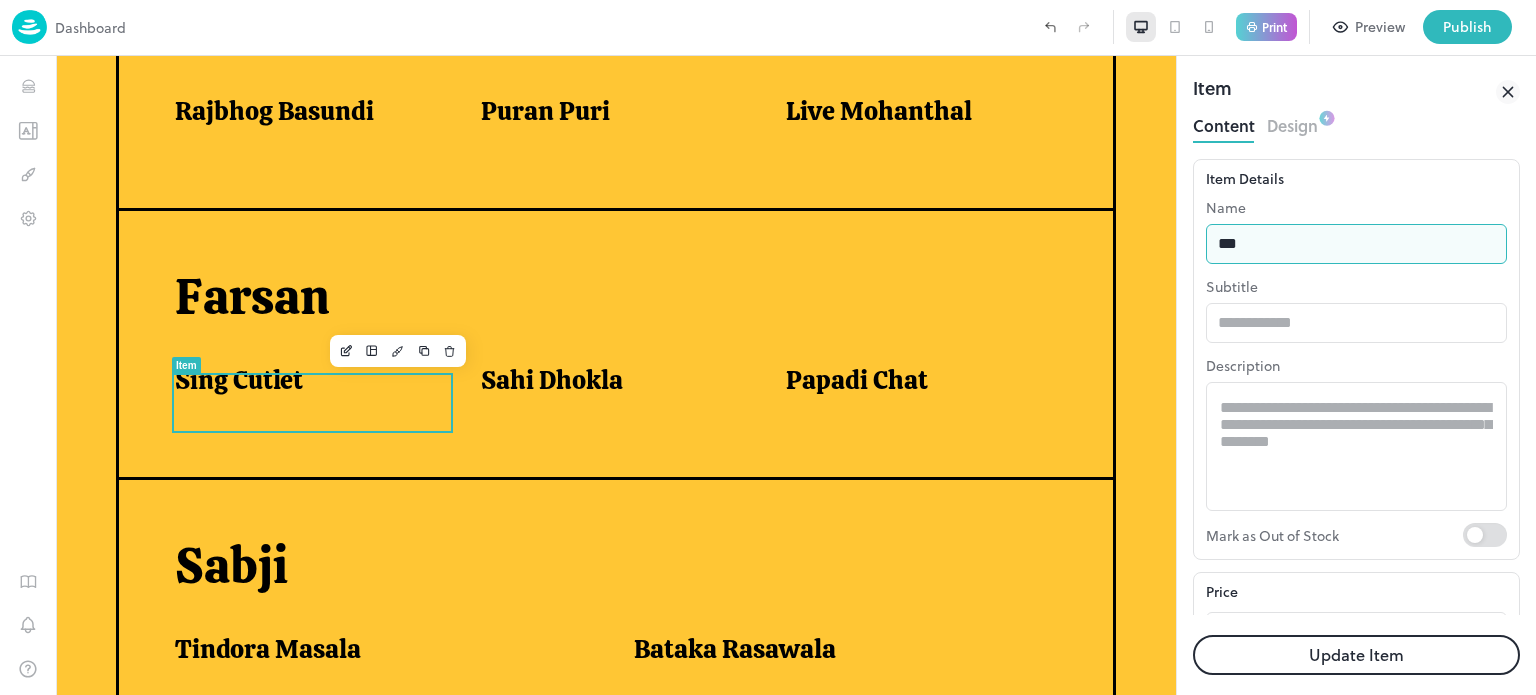 type on "**********" 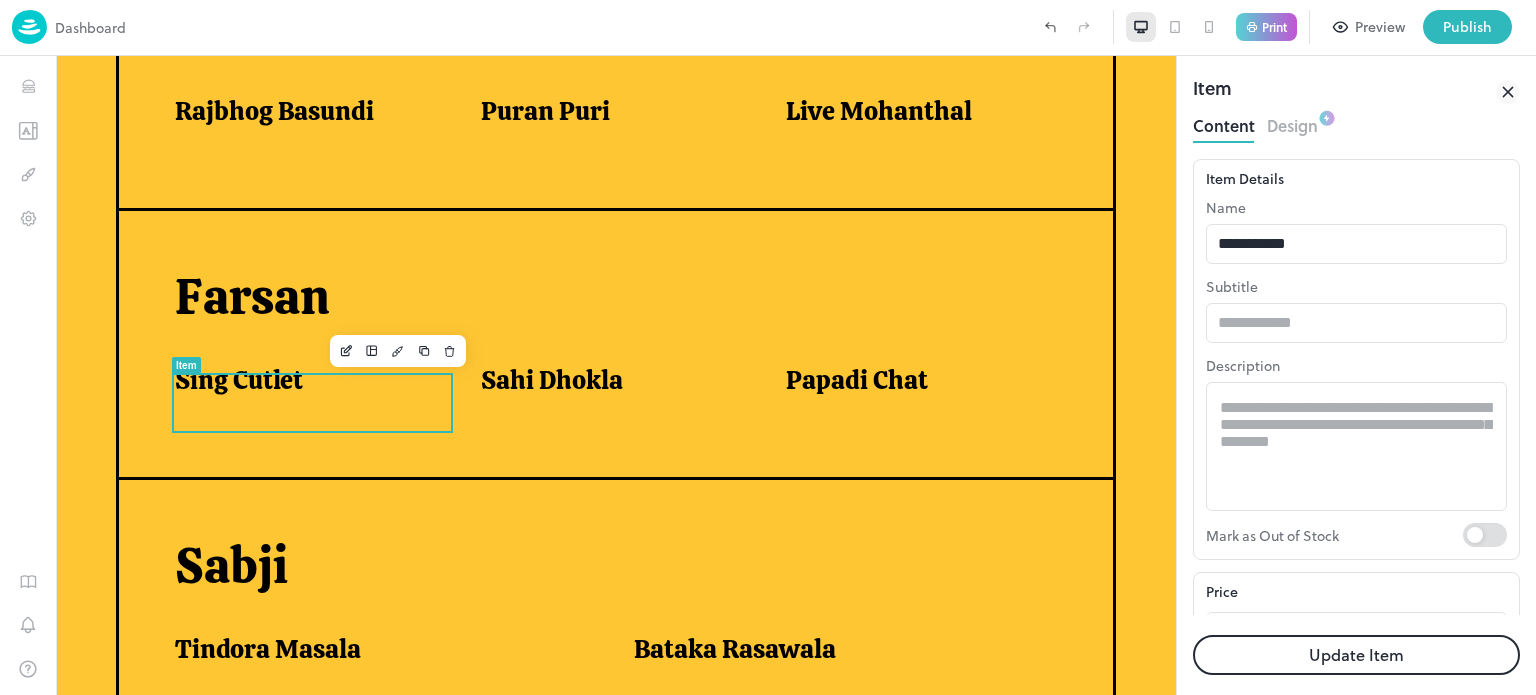 click on "Update Item" at bounding box center (1356, 655) 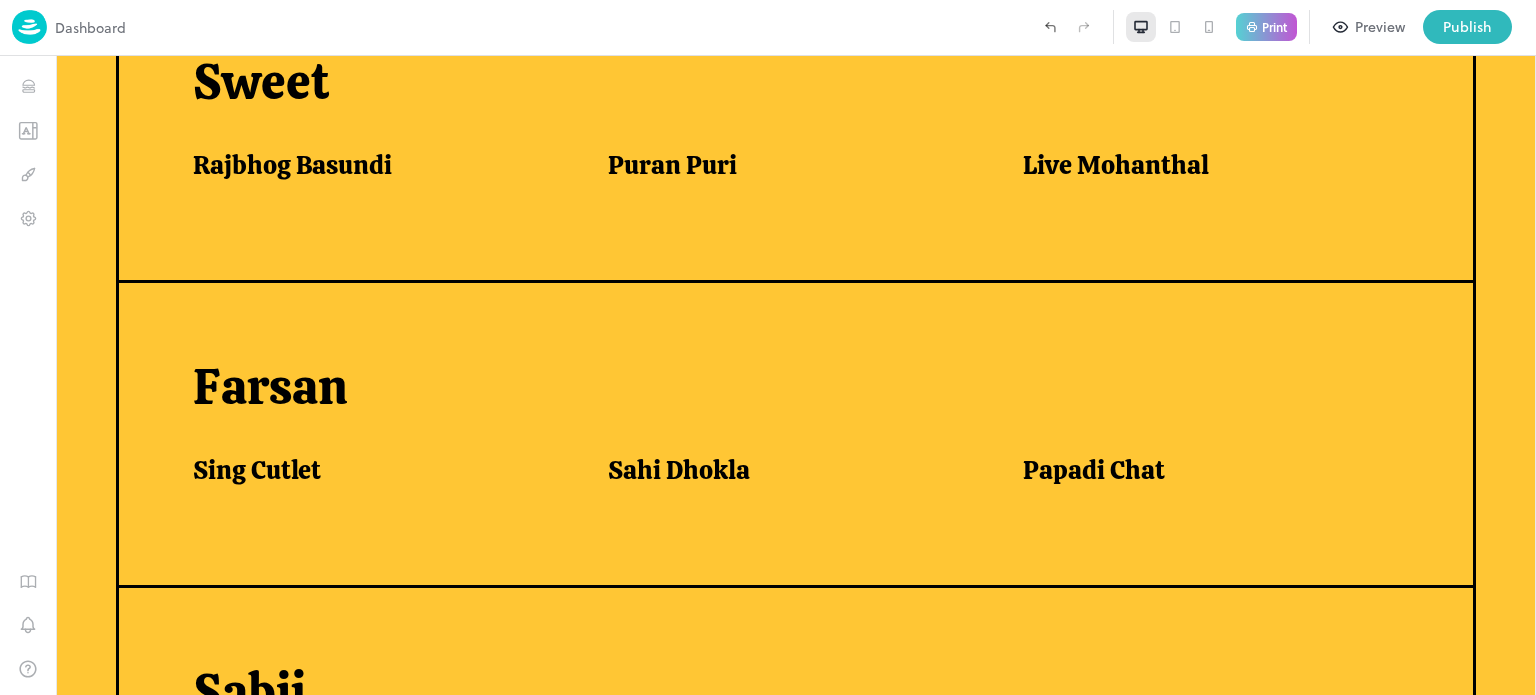 scroll, scrollTop: 984, scrollLeft: 0, axis: vertical 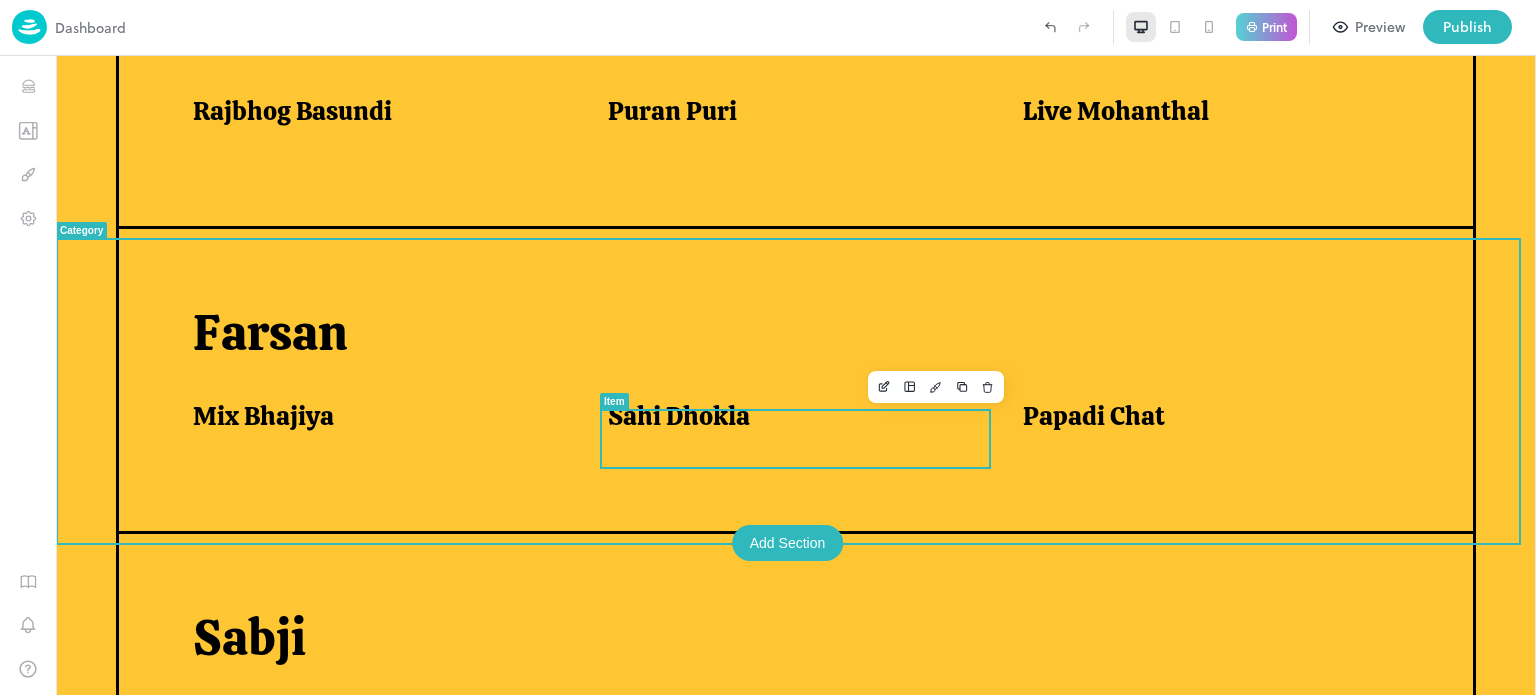 click on "Sahi Dhokla" at bounding box center [679, 416] 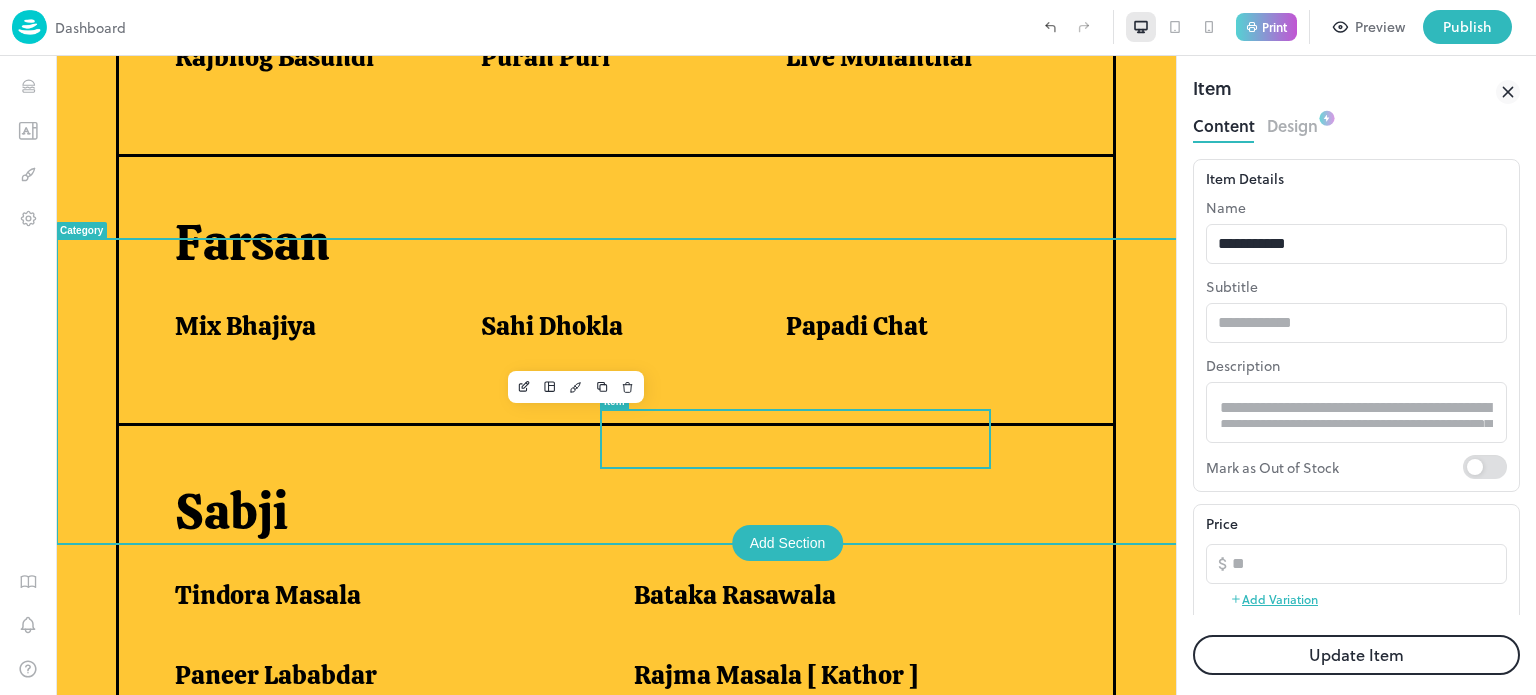scroll, scrollTop: 930, scrollLeft: 0, axis: vertical 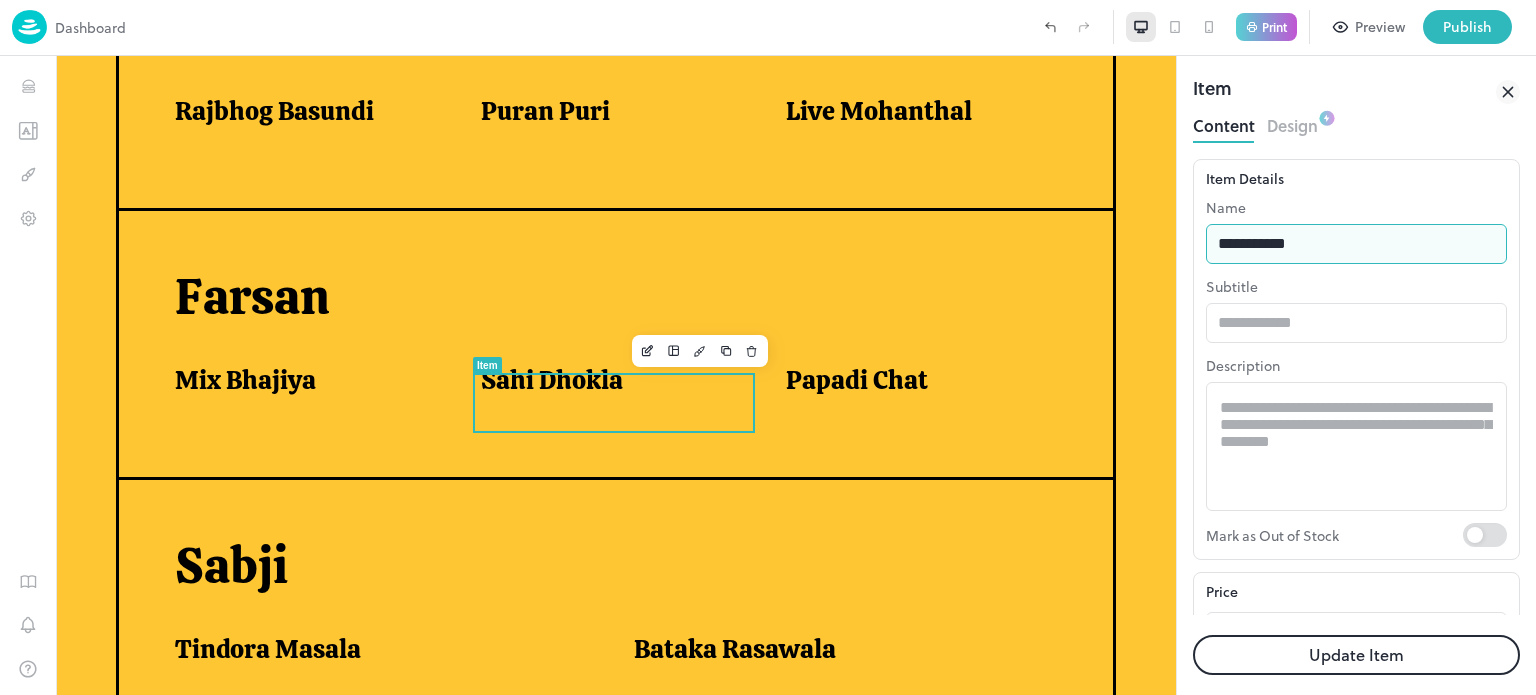 click on "**********" at bounding box center [1356, 244] 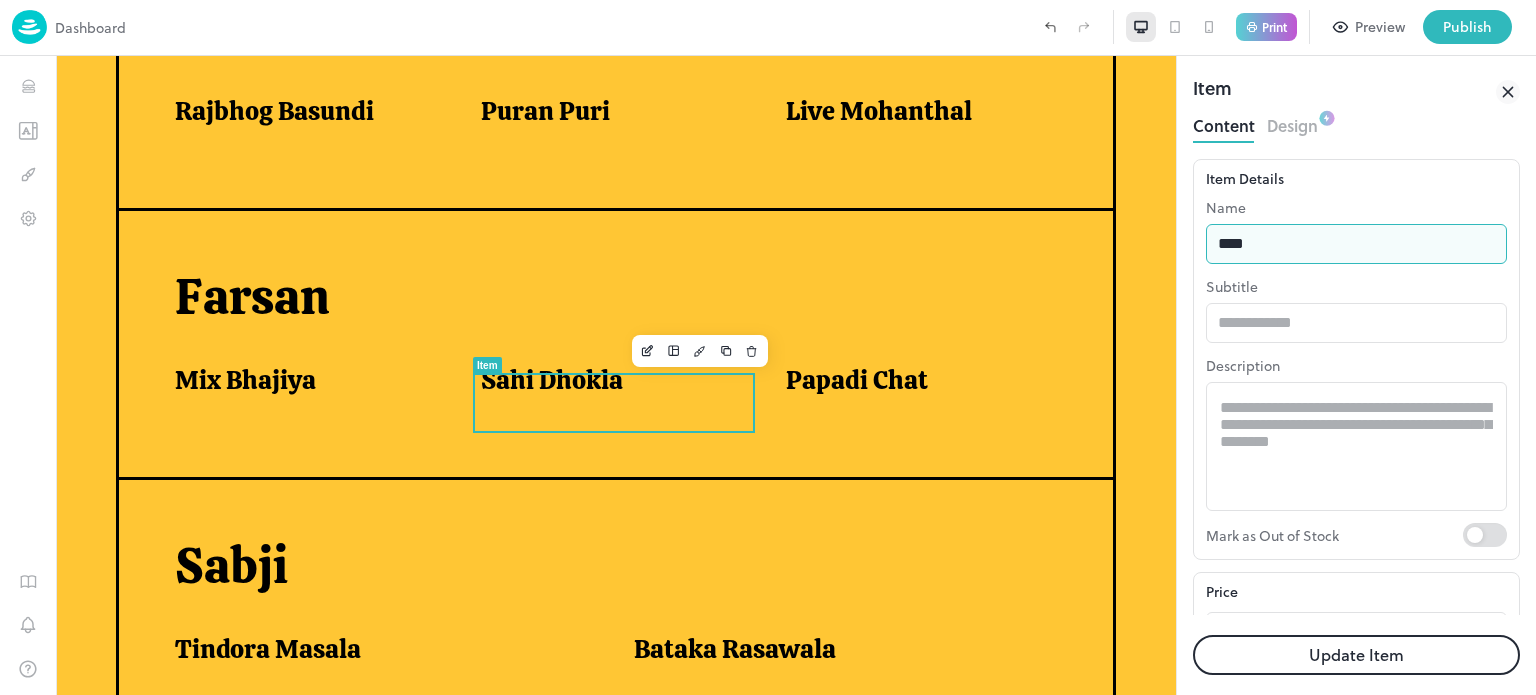 type on "**********" 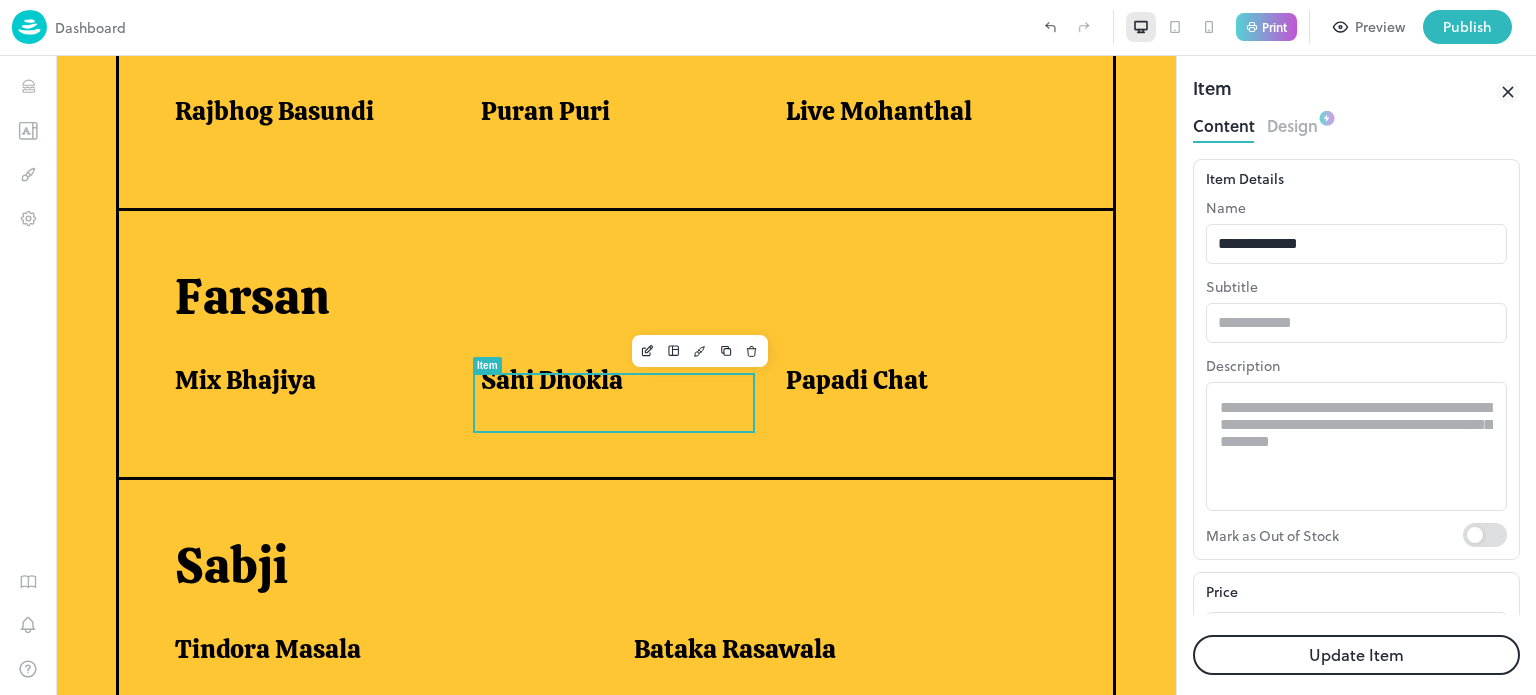 click on "Update Item" at bounding box center (1356, 655) 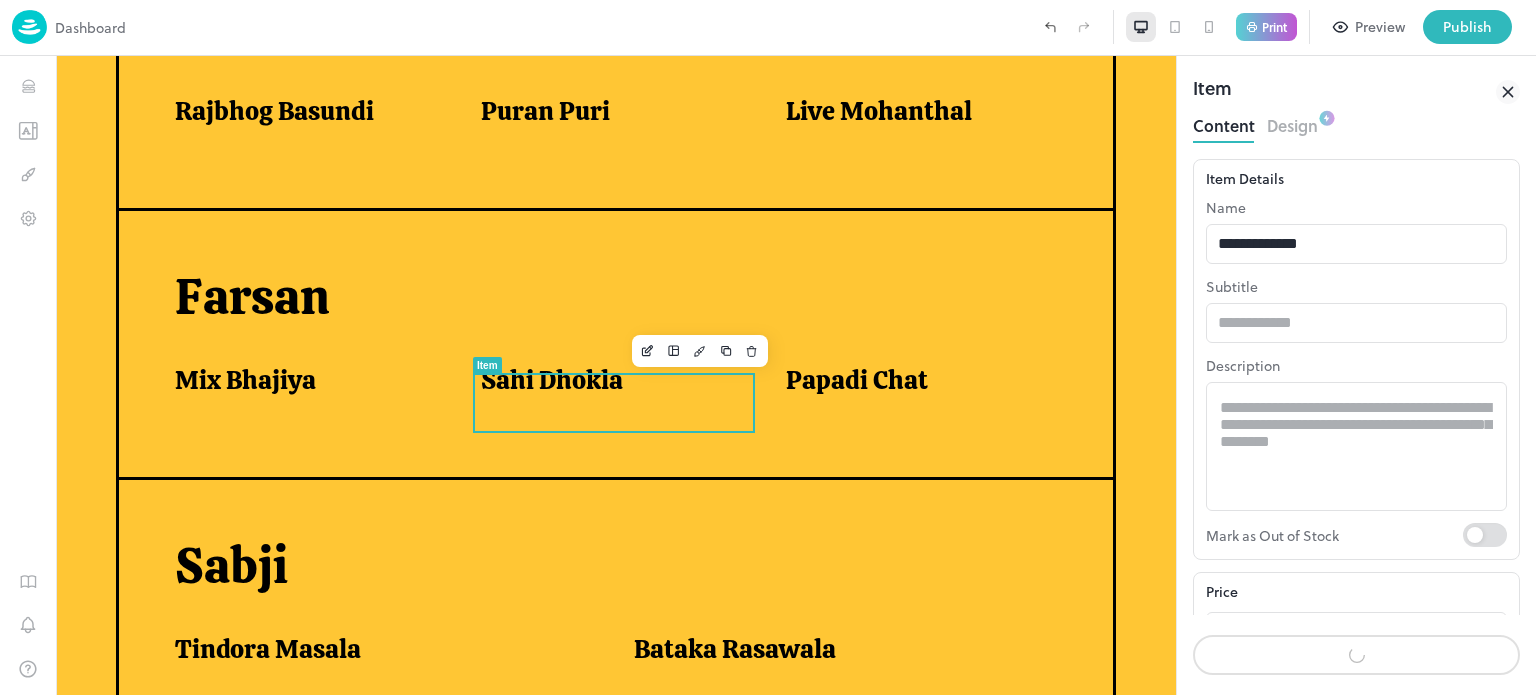 scroll, scrollTop: 984, scrollLeft: 0, axis: vertical 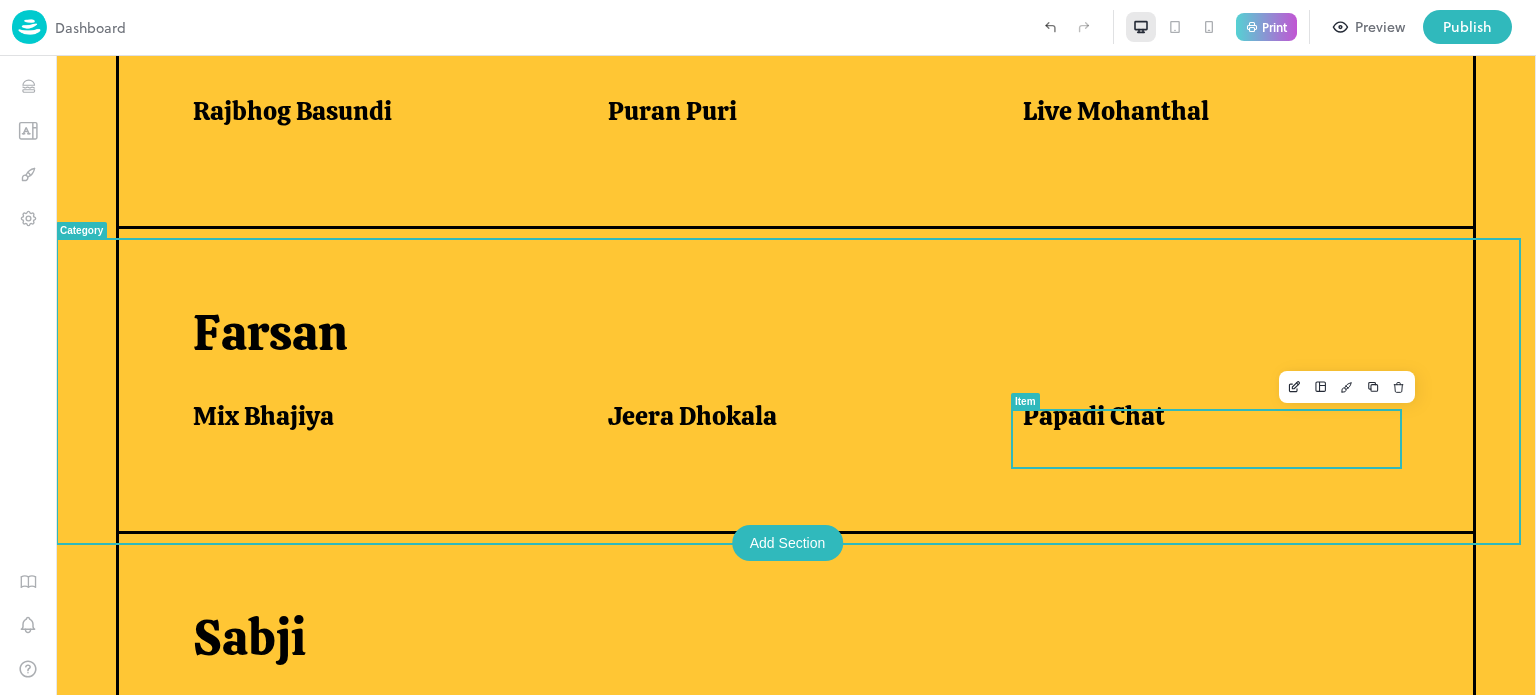 click on "Papadi Chat" at bounding box center (1206, 421) 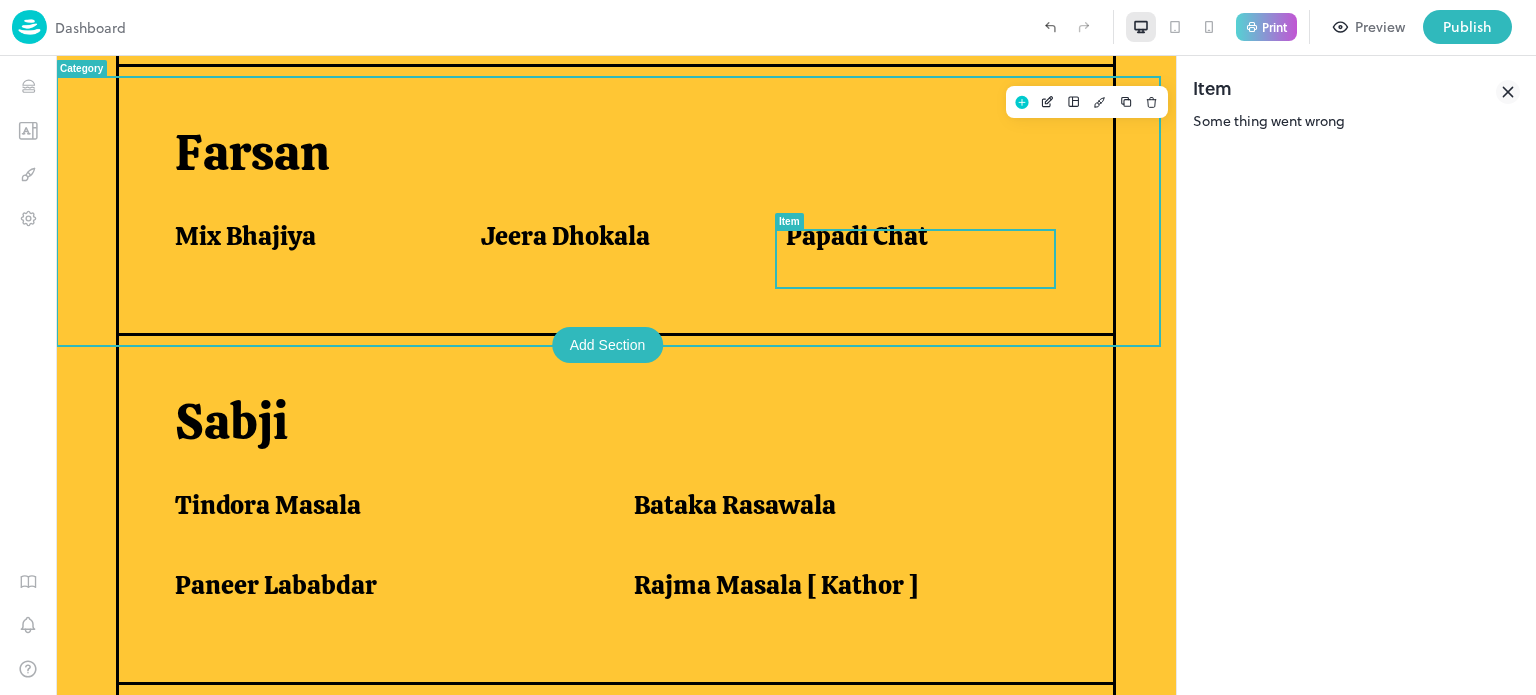 scroll, scrollTop: 1108, scrollLeft: 0, axis: vertical 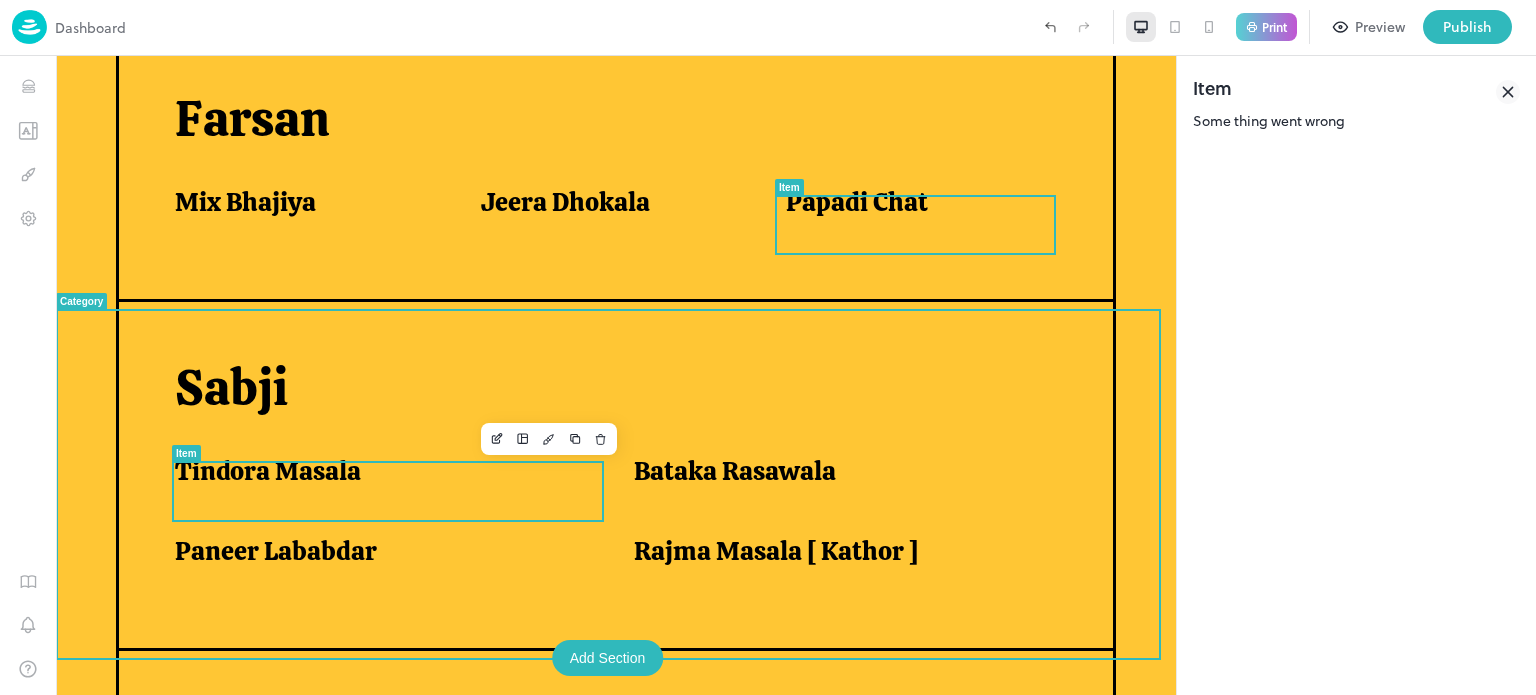 click on "Tindora Masala" at bounding box center (392, 483) 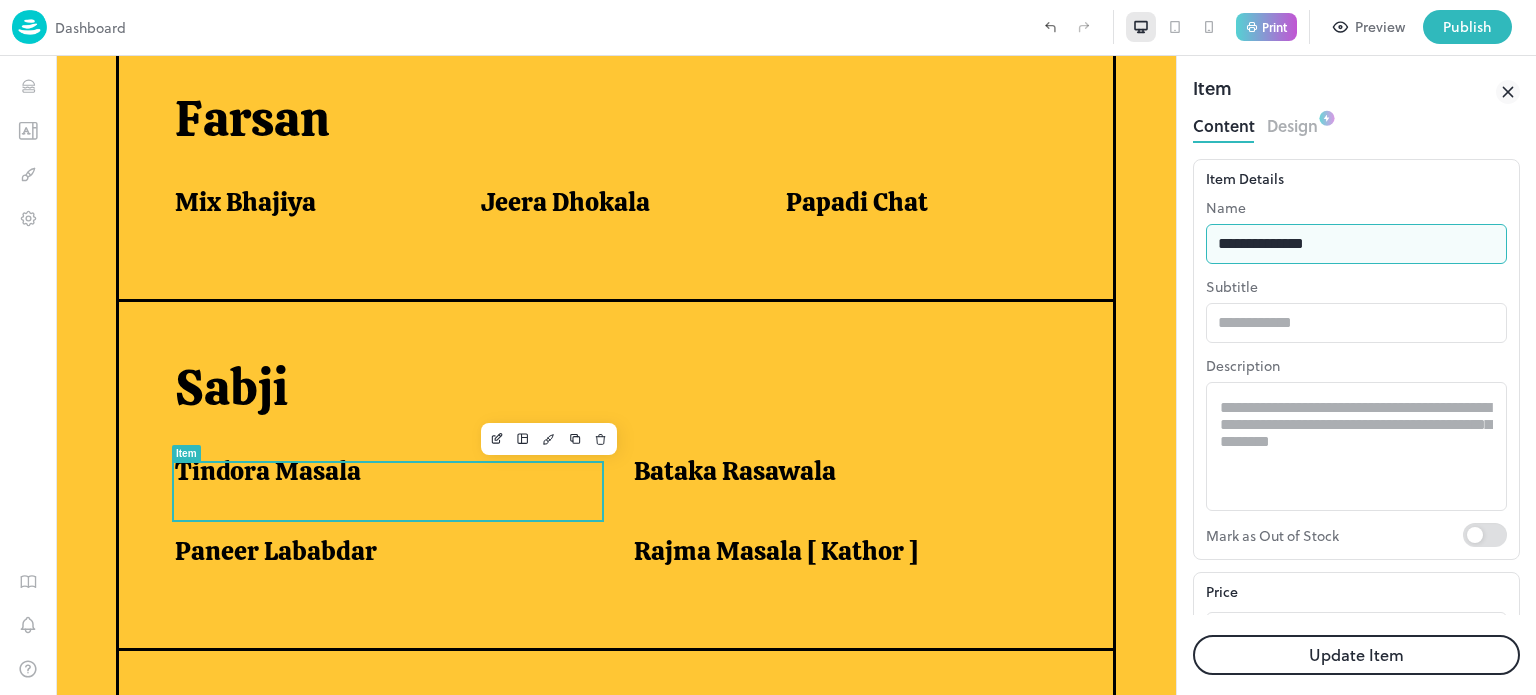 click on "**********" at bounding box center [1356, 244] 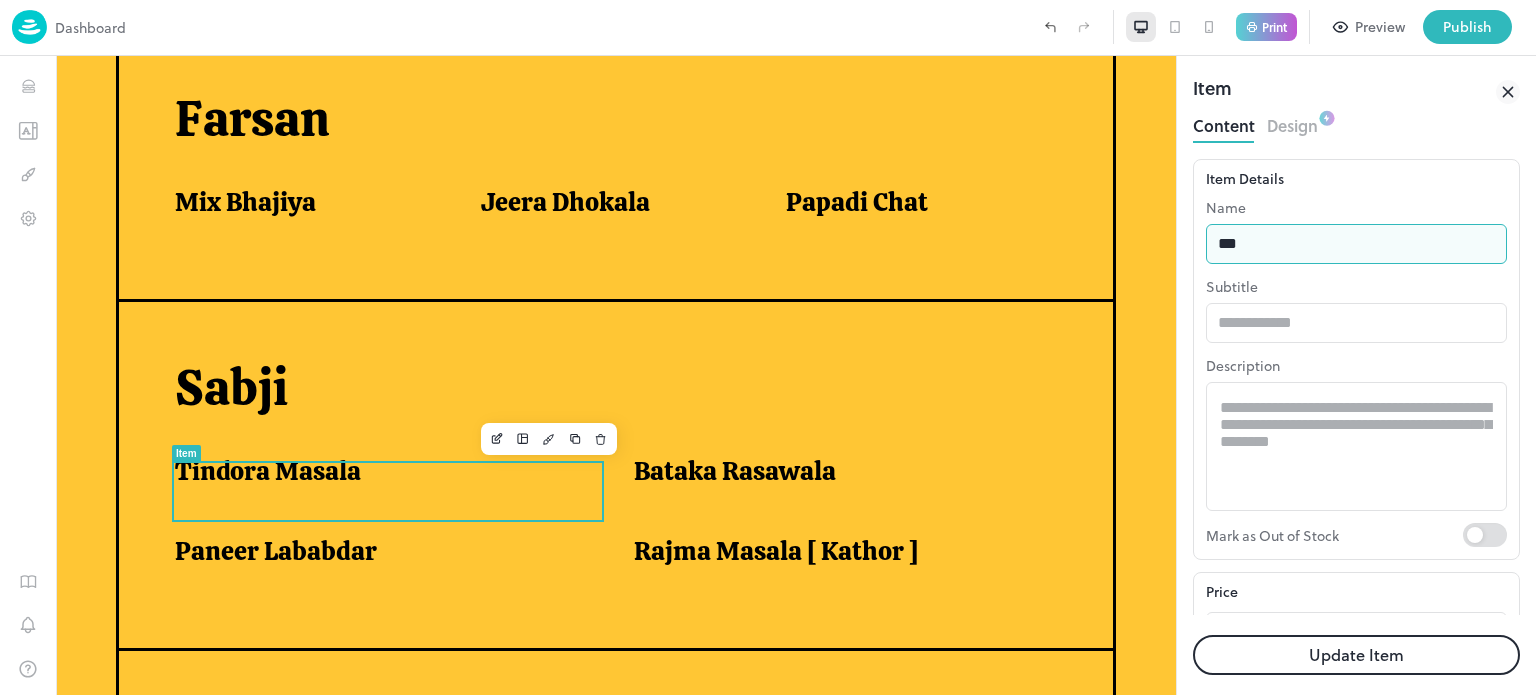 type on "**********" 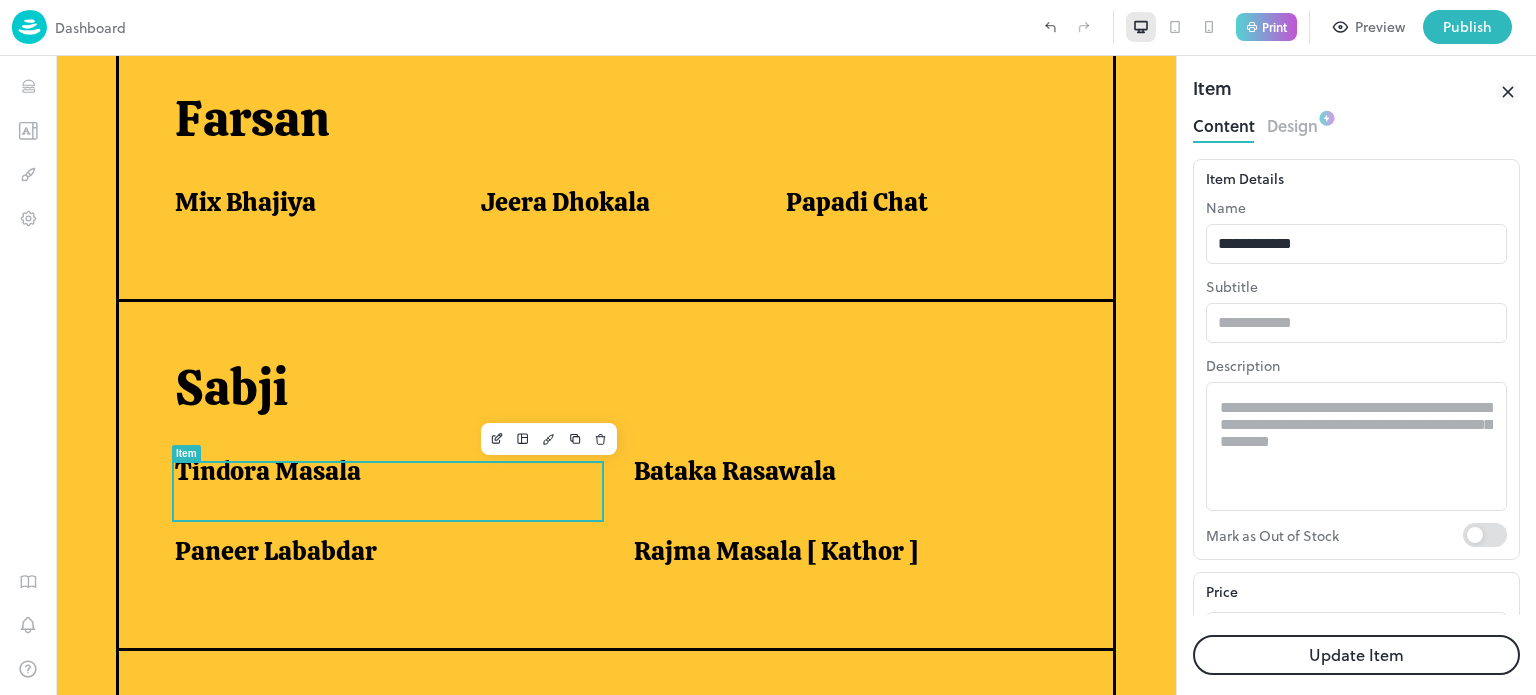 click on "Update Item" at bounding box center (1356, 655) 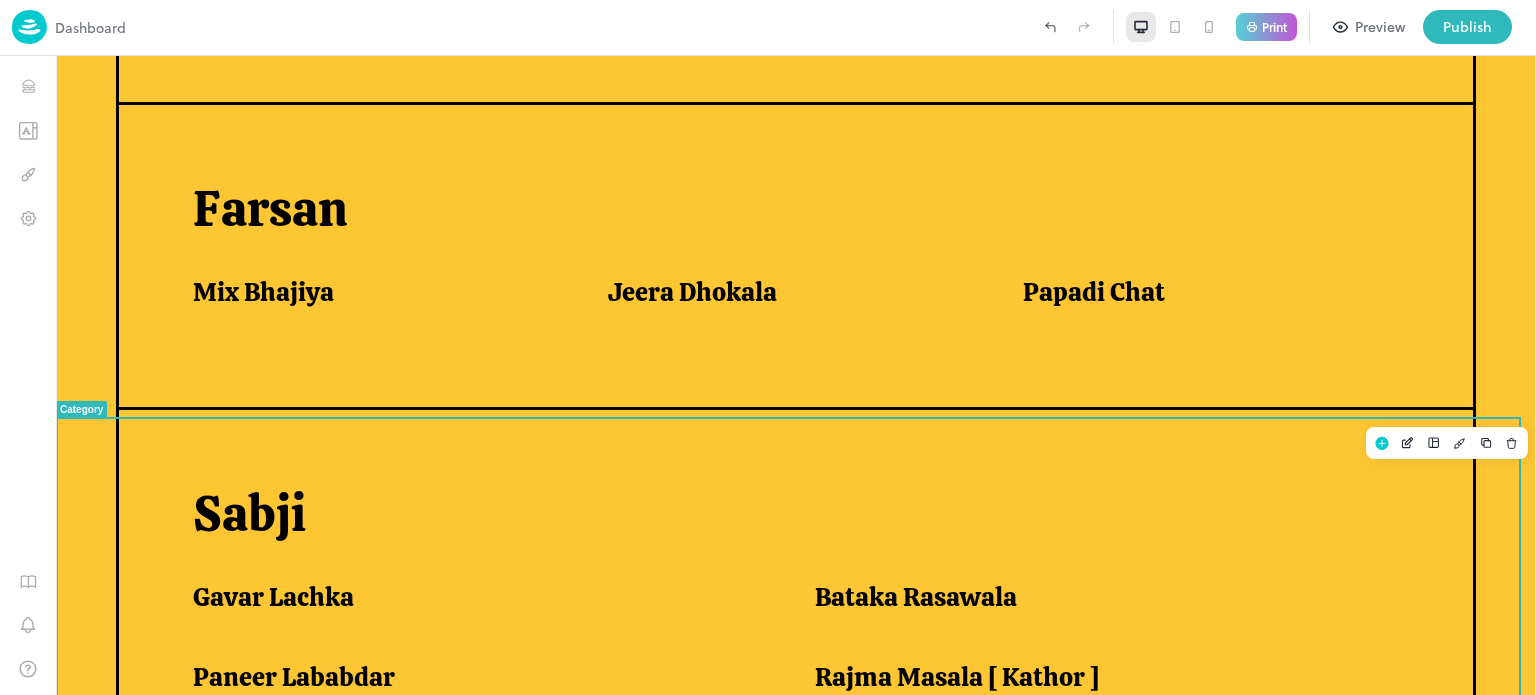 scroll, scrollTop: 1198, scrollLeft: 0, axis: vertical 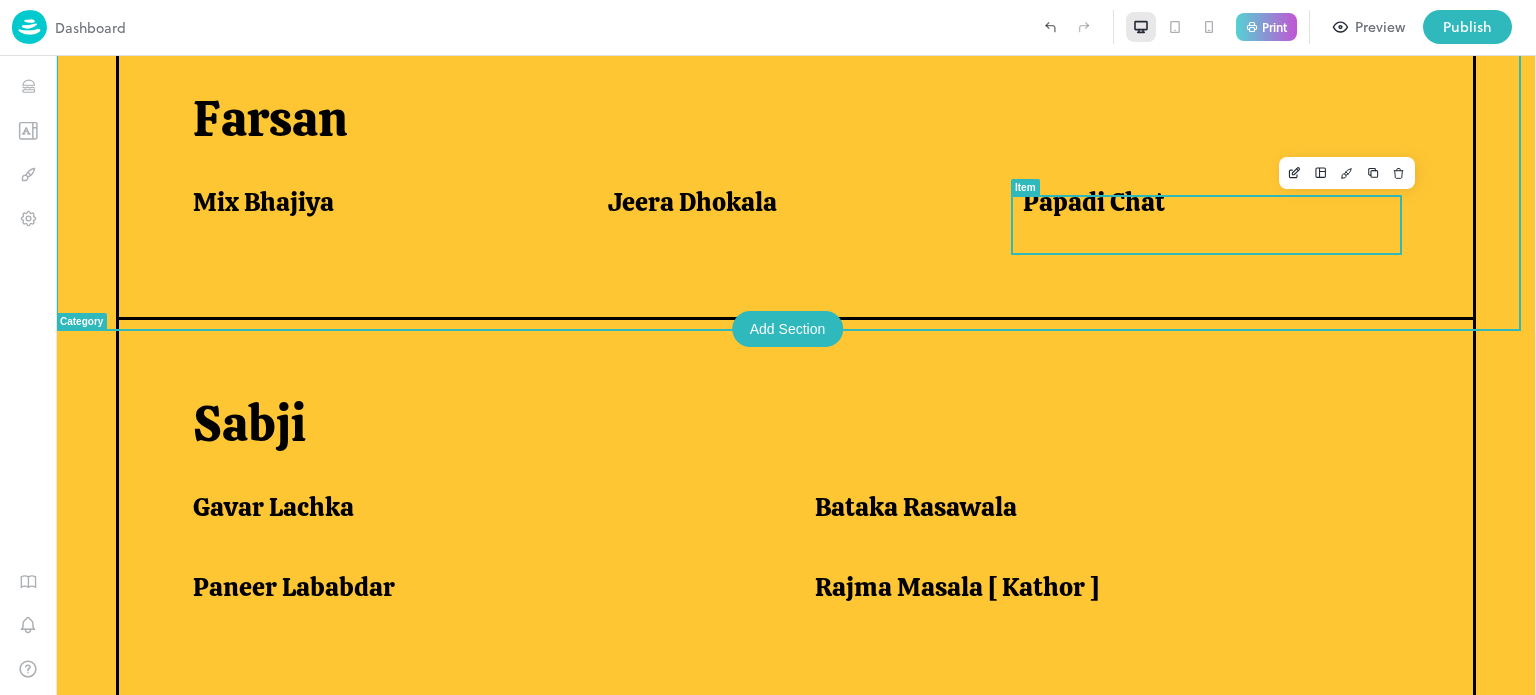 click on "Papadi Chat" at bounding box center (1094, 202) 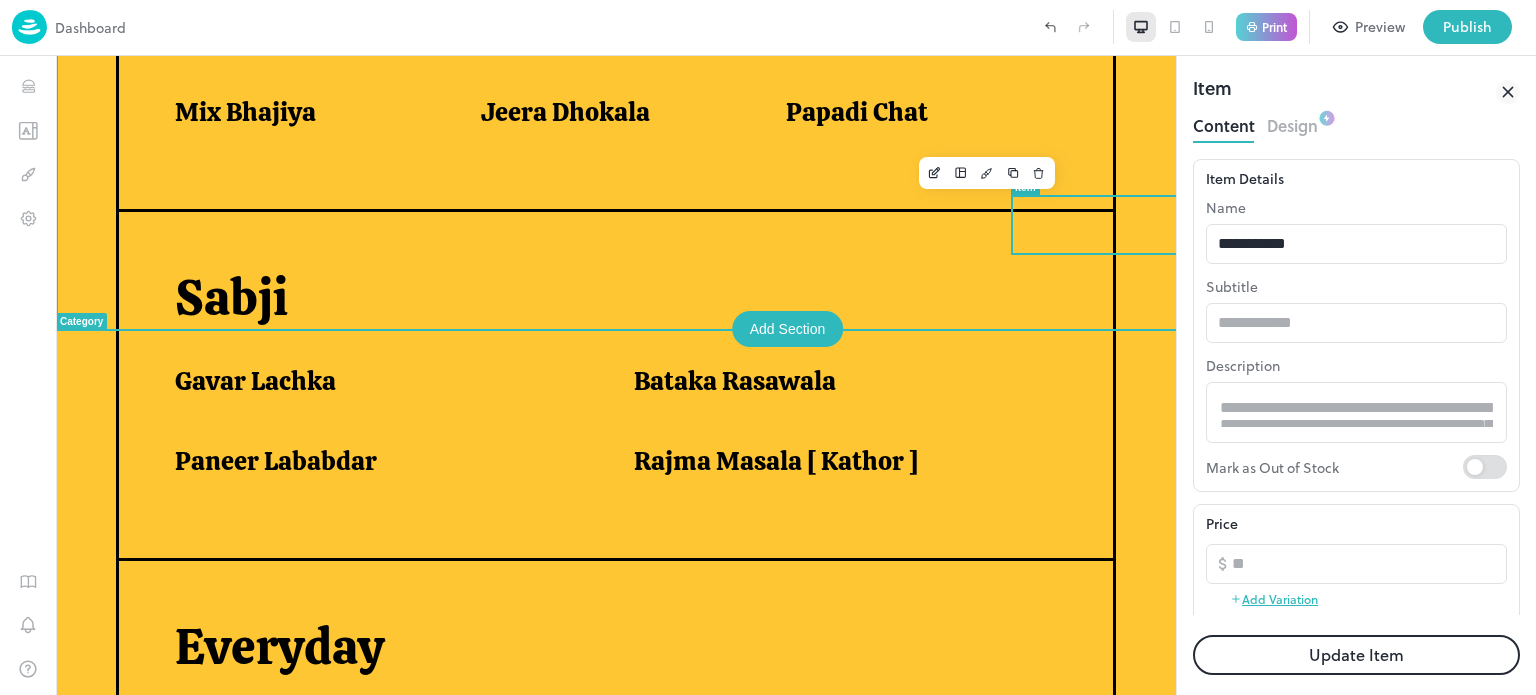 scroll, scrollTop: 0, scrollLeft: 29, axis: horizontal 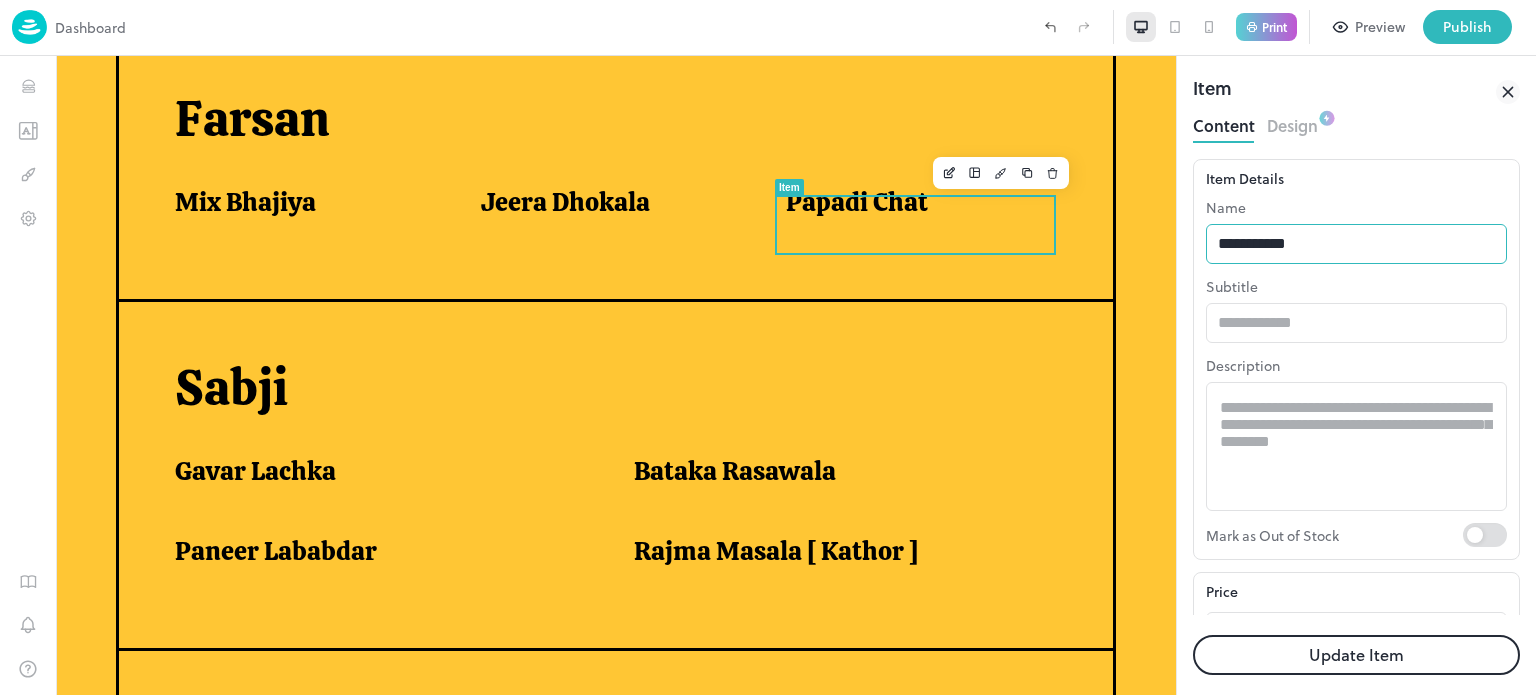 click on "**********" at bounding box center (1356, 244) 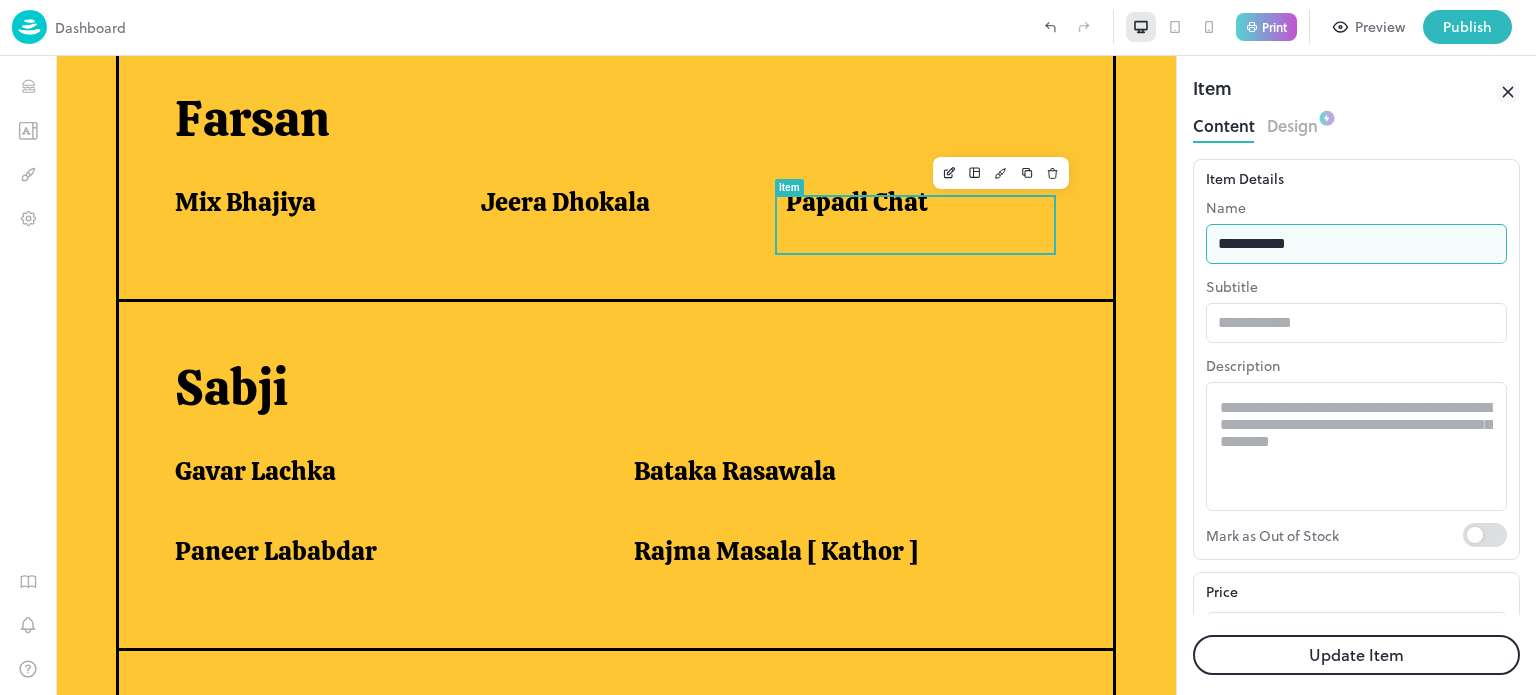 click on "**********" at bounding box center [1356, 244] 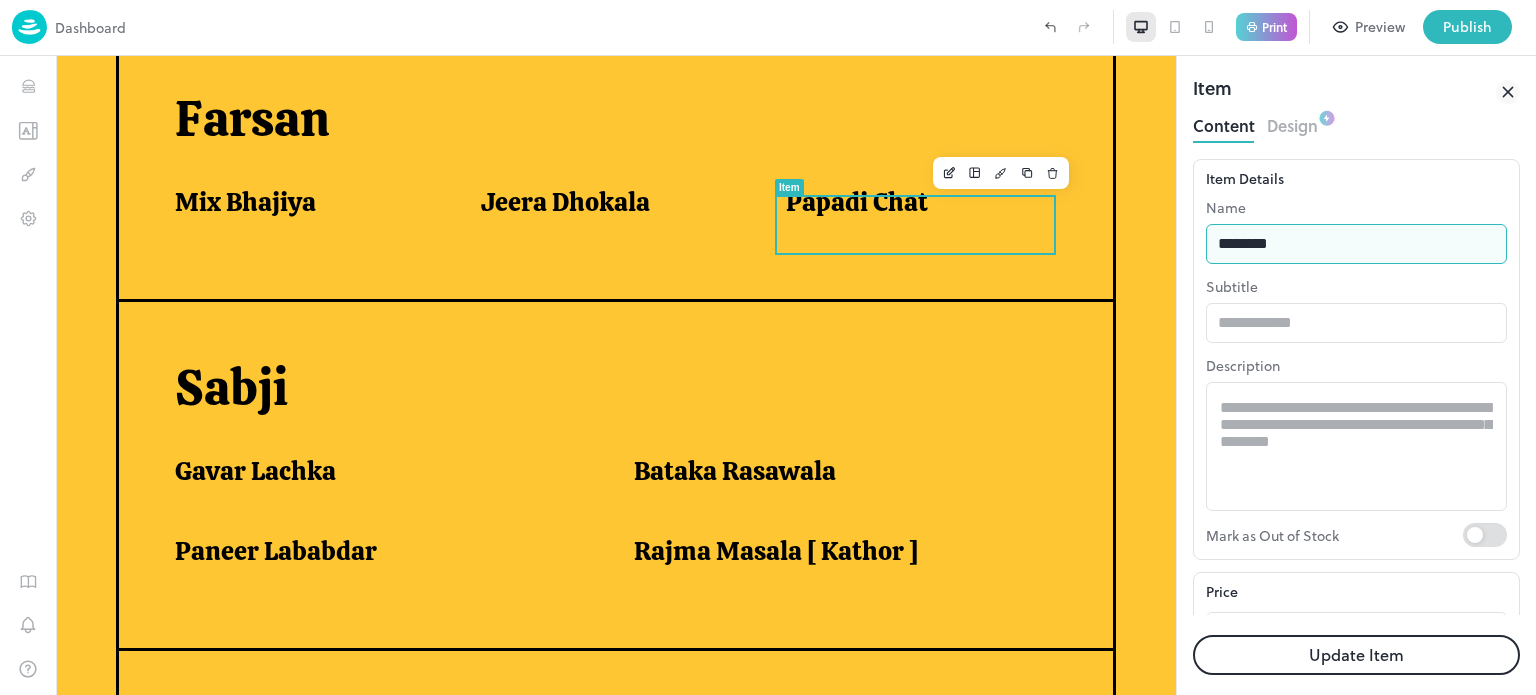 type on "**********" 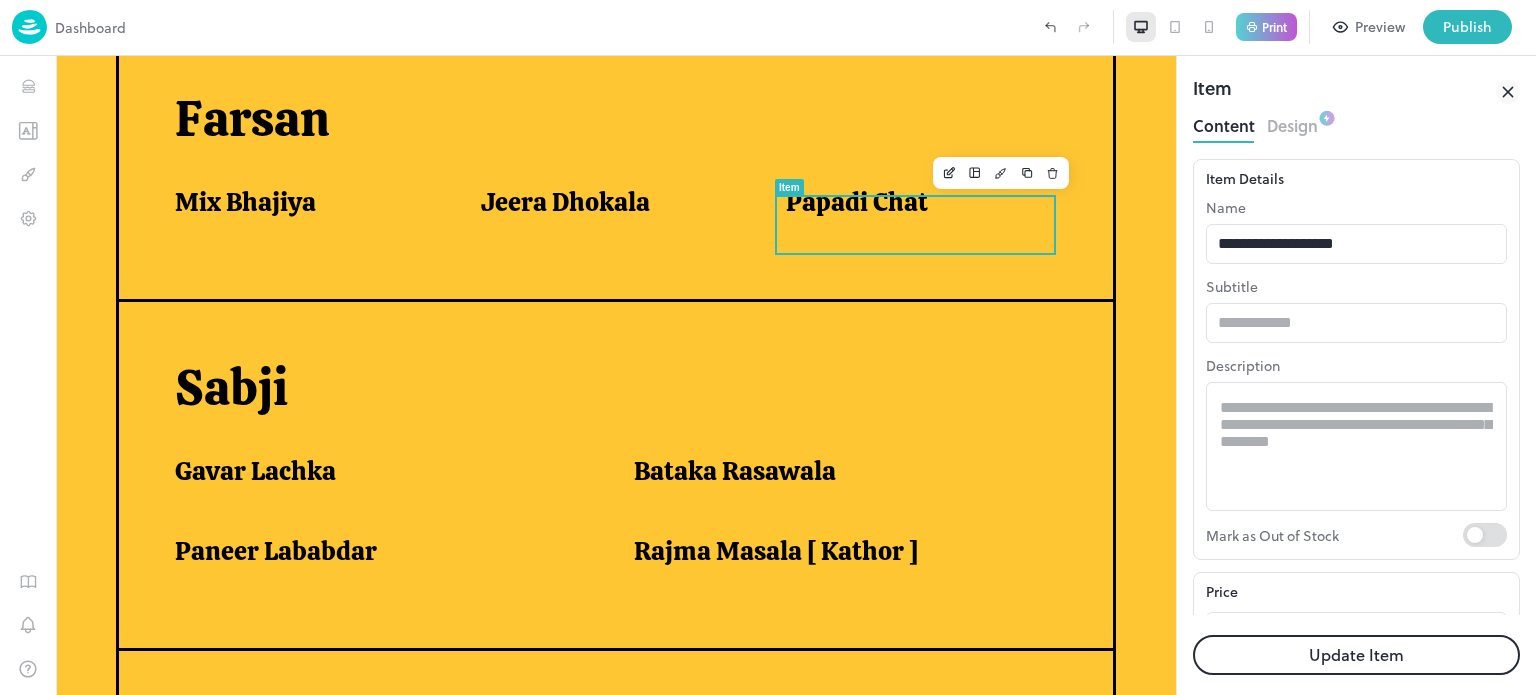 click on "Update Item" at bounding box center (1356, 655) 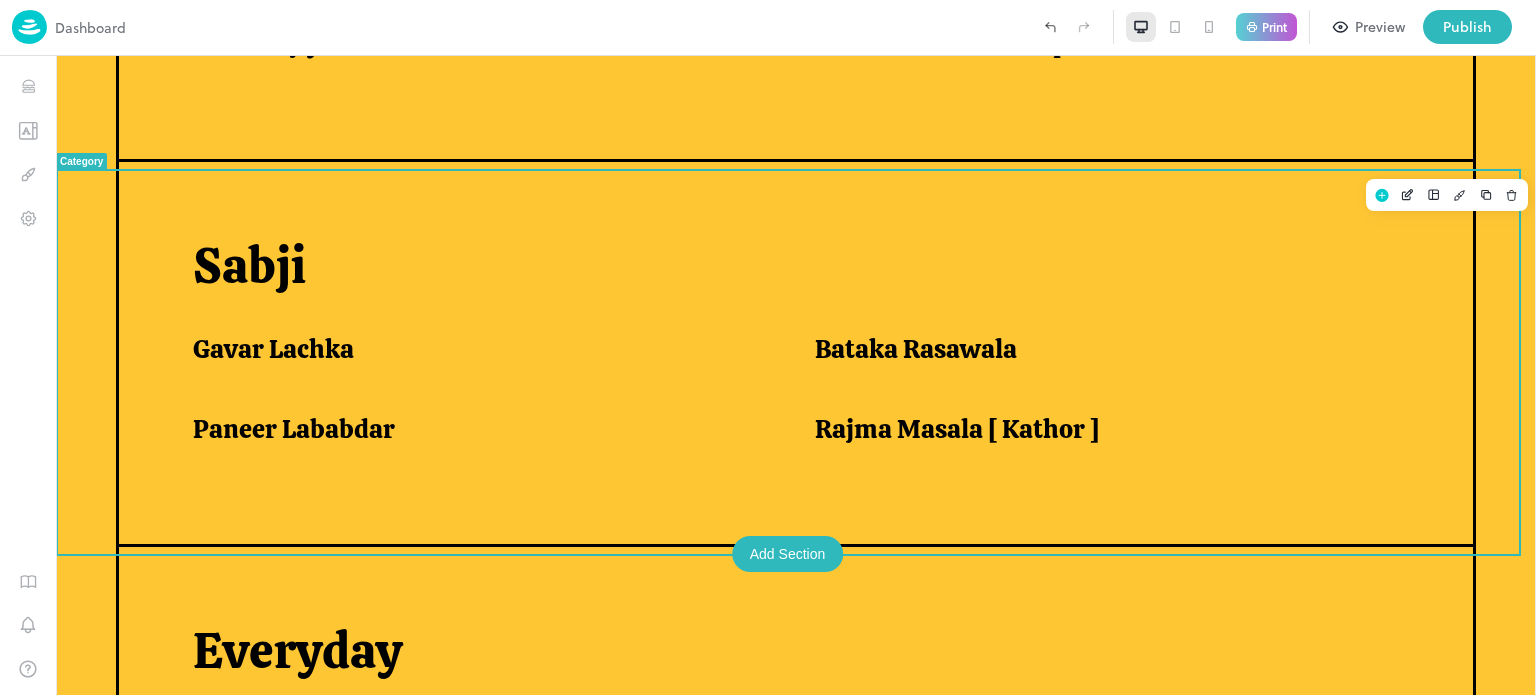 scroll, scrollTop: 1378, scrollLeft: 0, axis: vertical 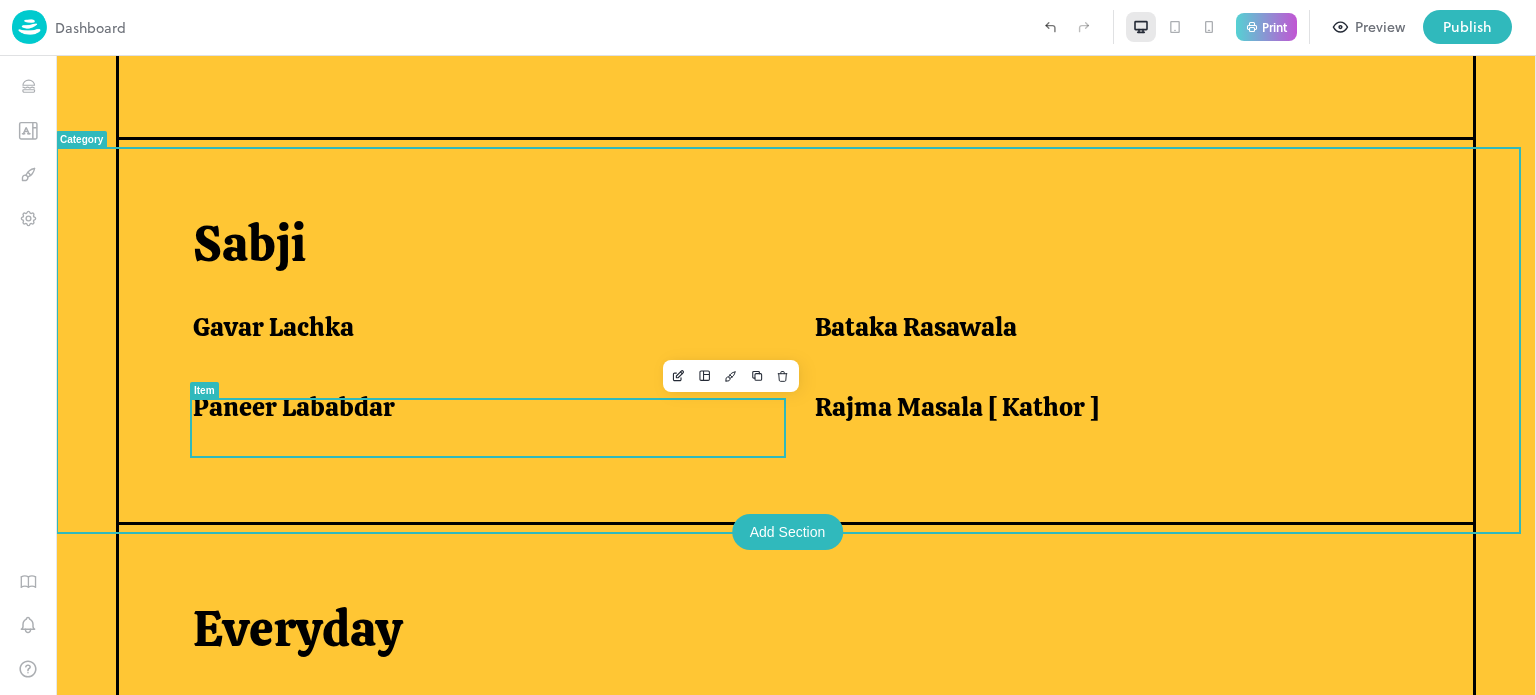 click on "Paneer Lababdar" at bounding box center [479, 407] 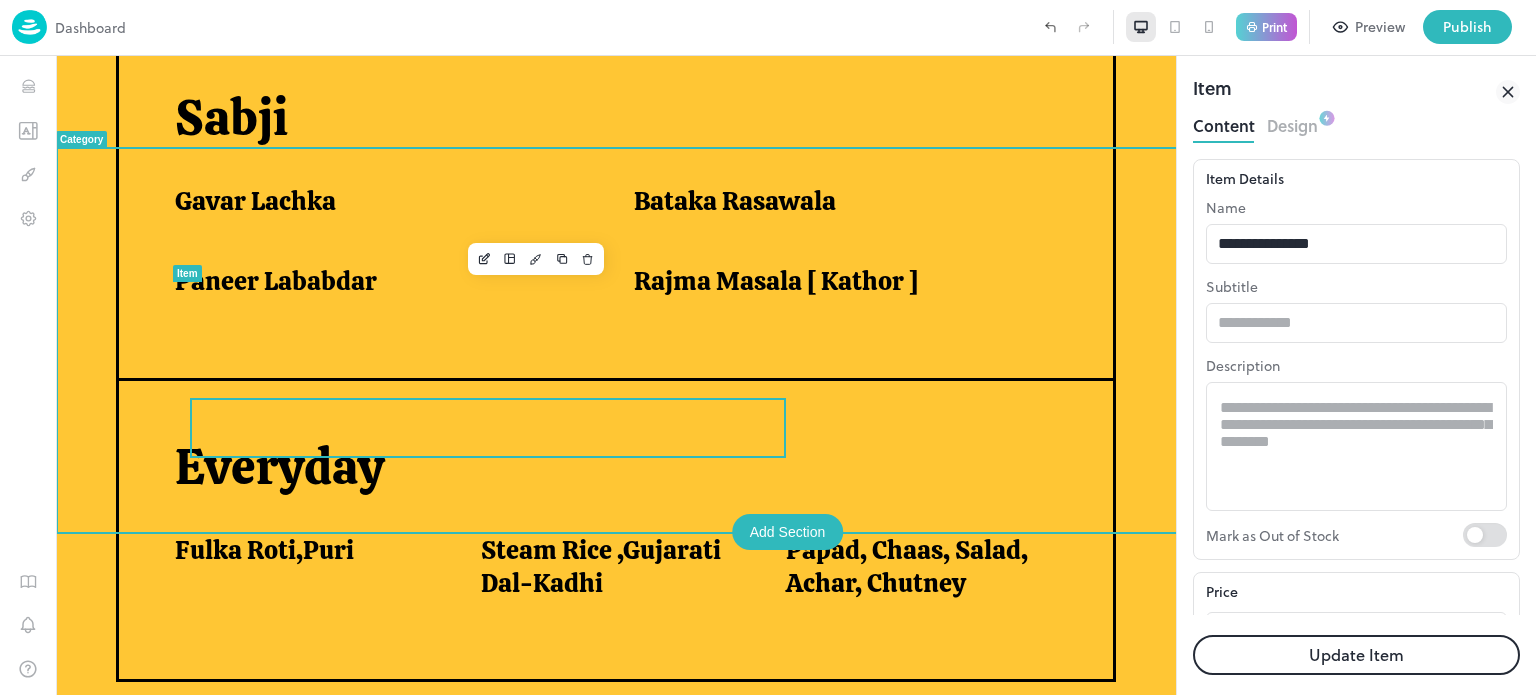 scroll, scrollTop: 1288, scrollLeft: 0, axis: vertical 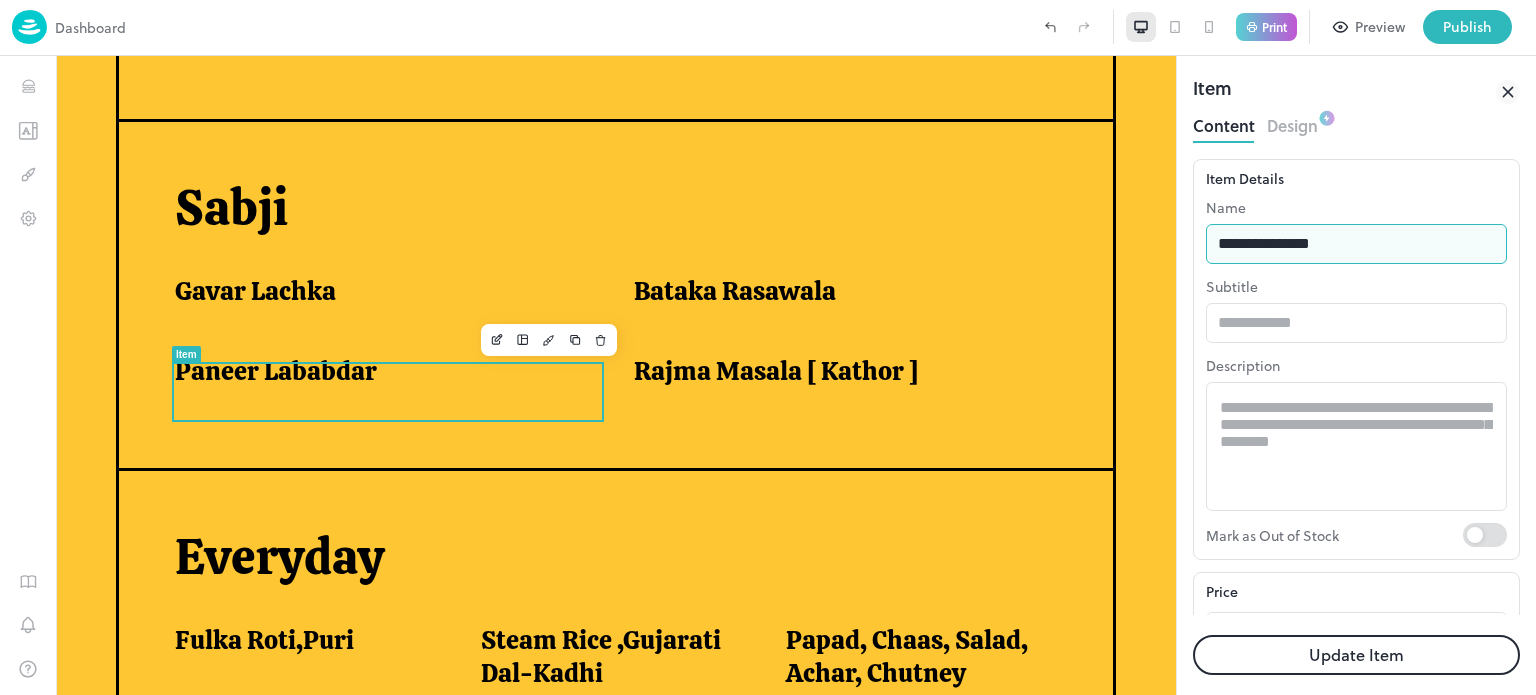 click on "**********" at bounding box center [1356, 244] 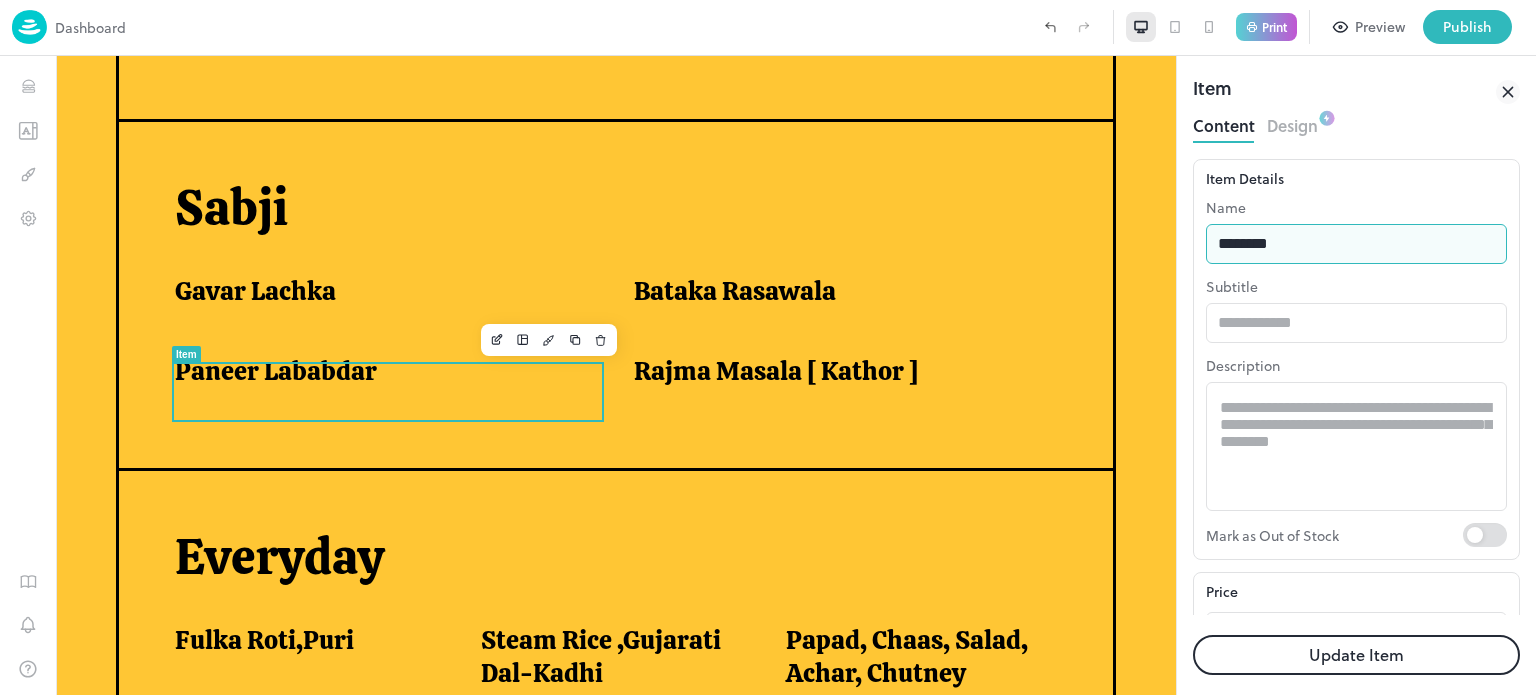 type on "**********" 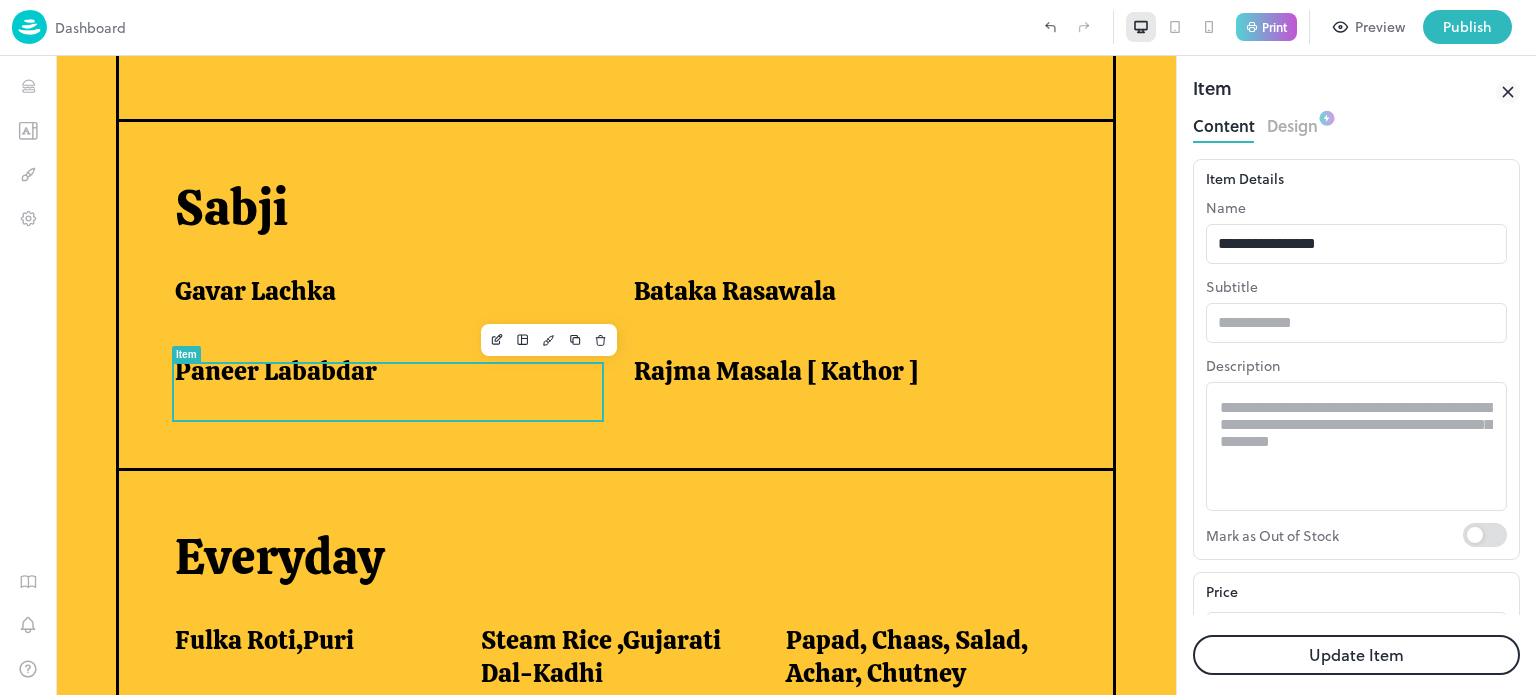 click on "Update Item" at bounding box center [1356, 655] 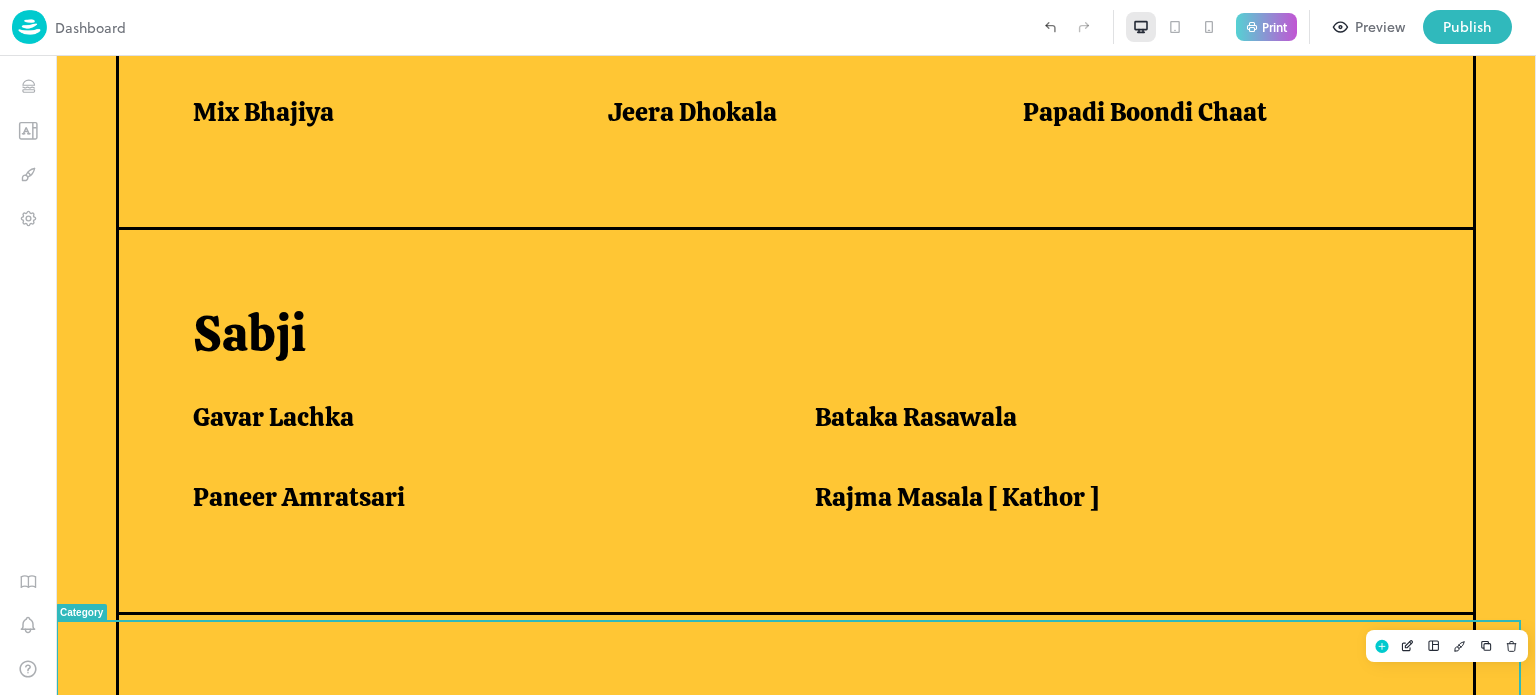 scroll, scrollTop: 1378, scrollLeft: 0, axis: vertical 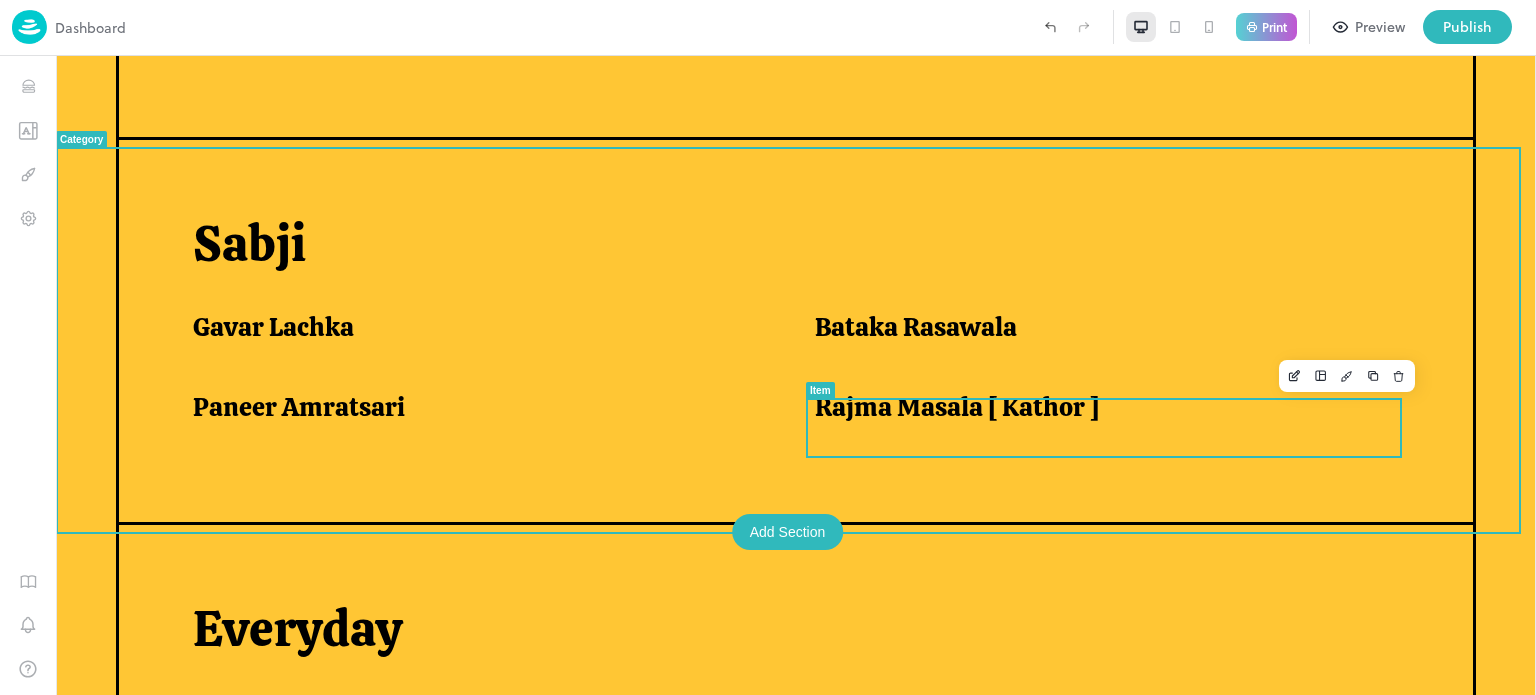 click on "Rajma Masala [ Kathor ]" at bounding box center [957, 407] 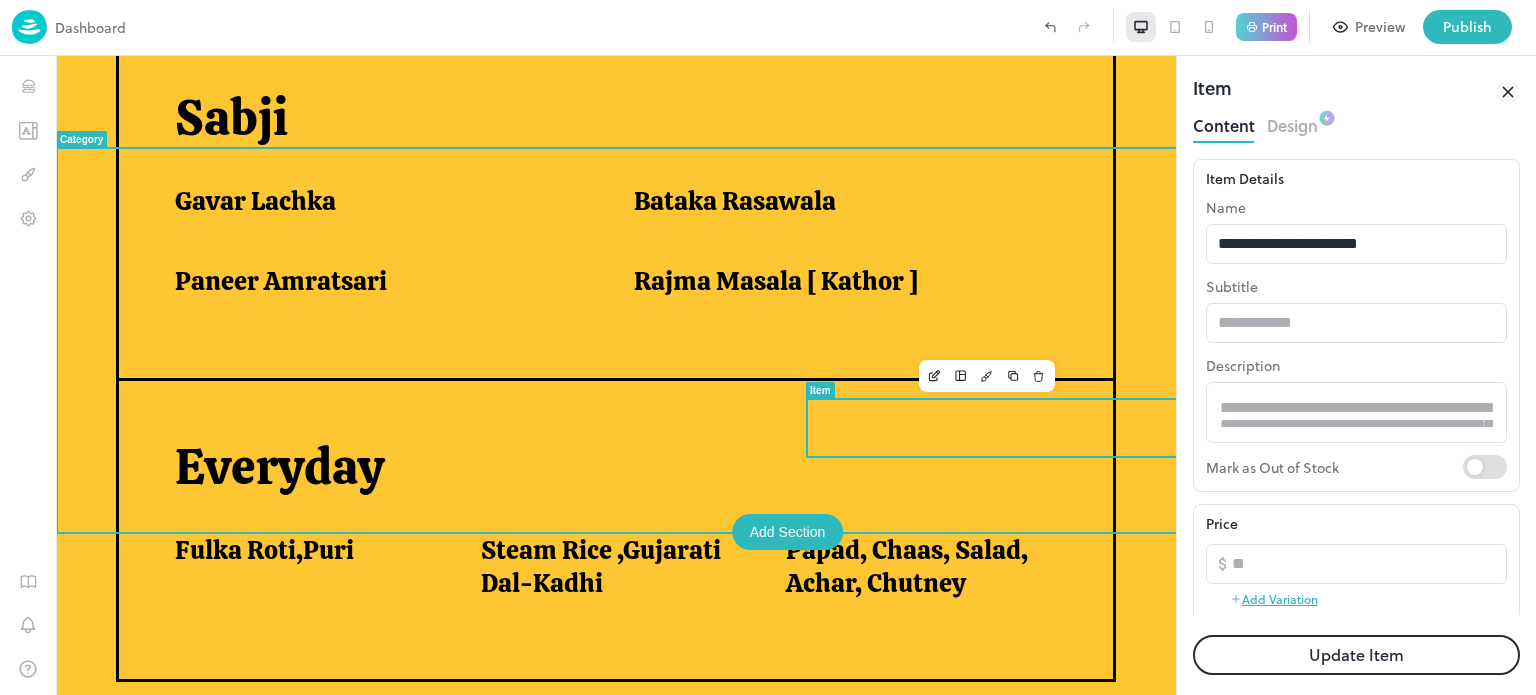 scroll, scrollTop: 1374, scrollLeft: 0, axis: vertical 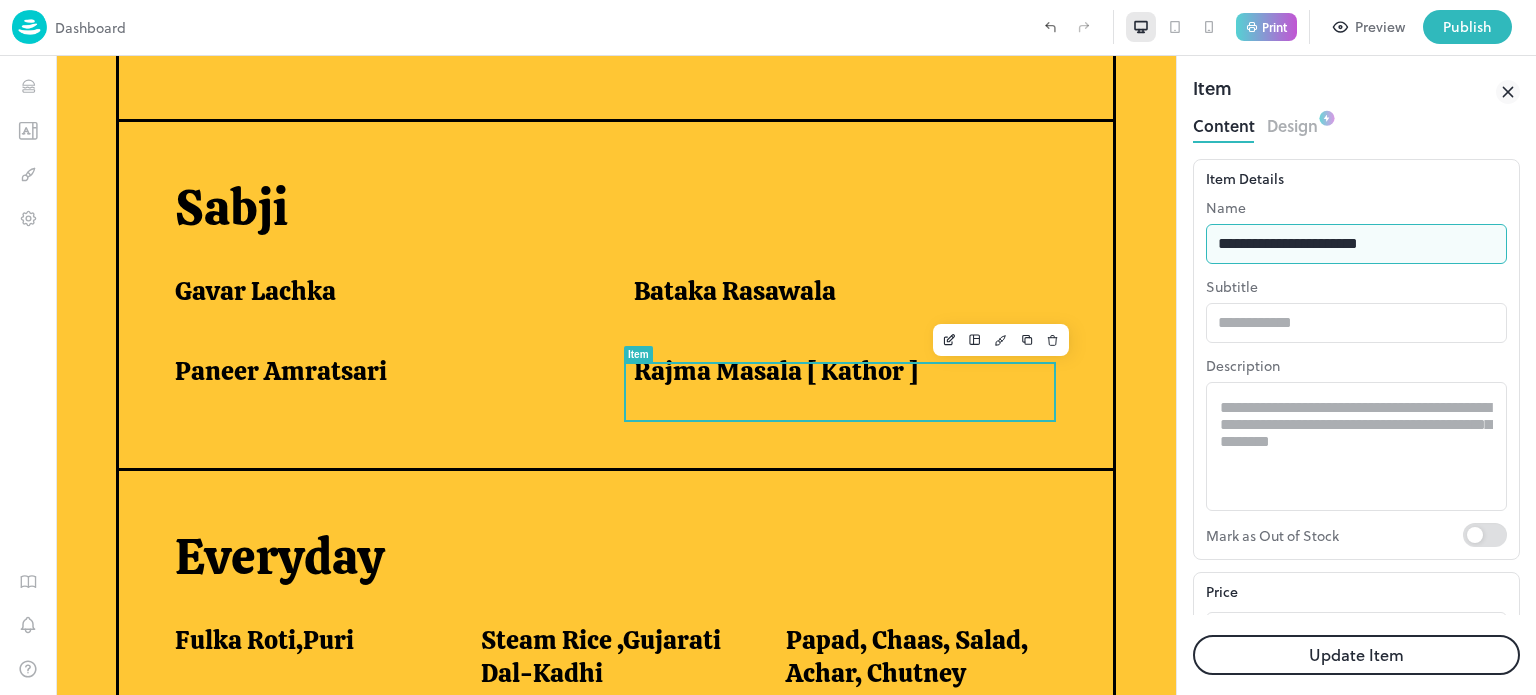 click on "**********" at bounding box center (1356, 244) 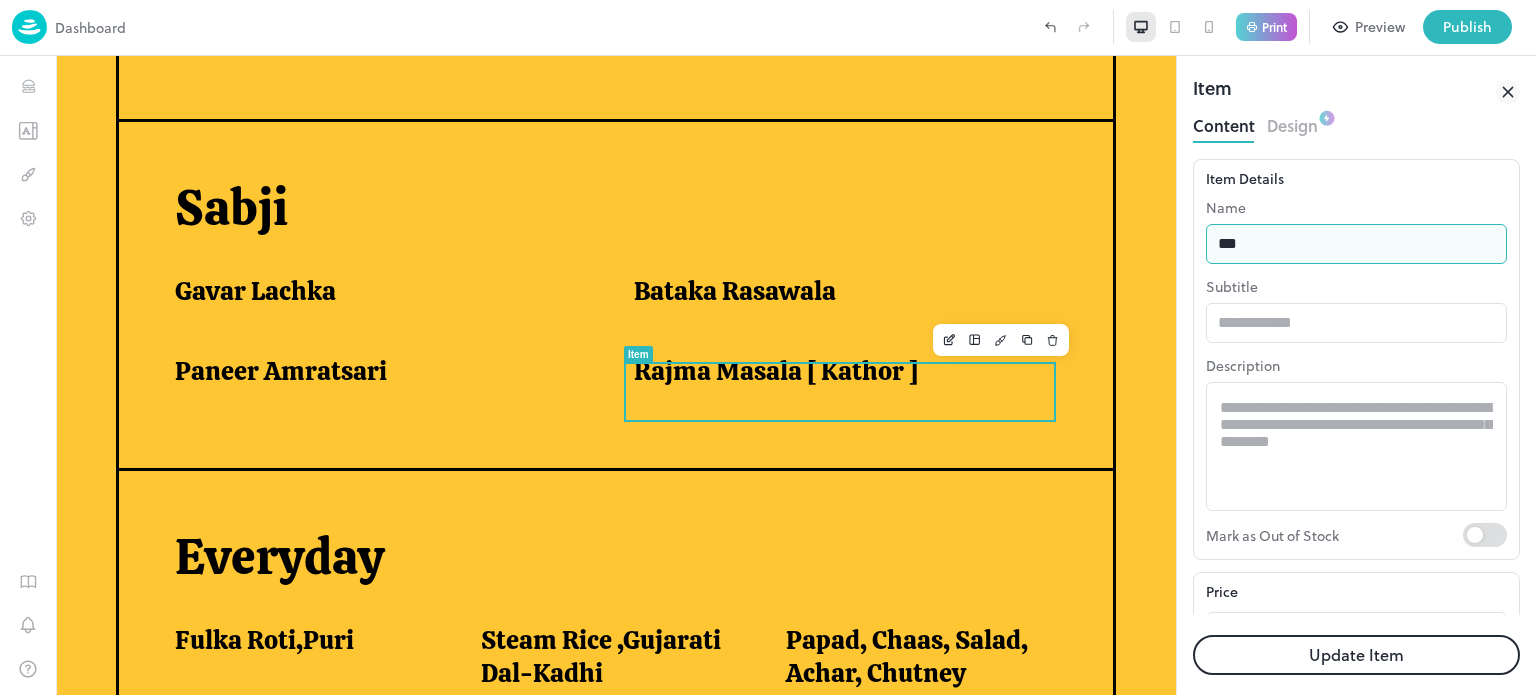 type on "**********" 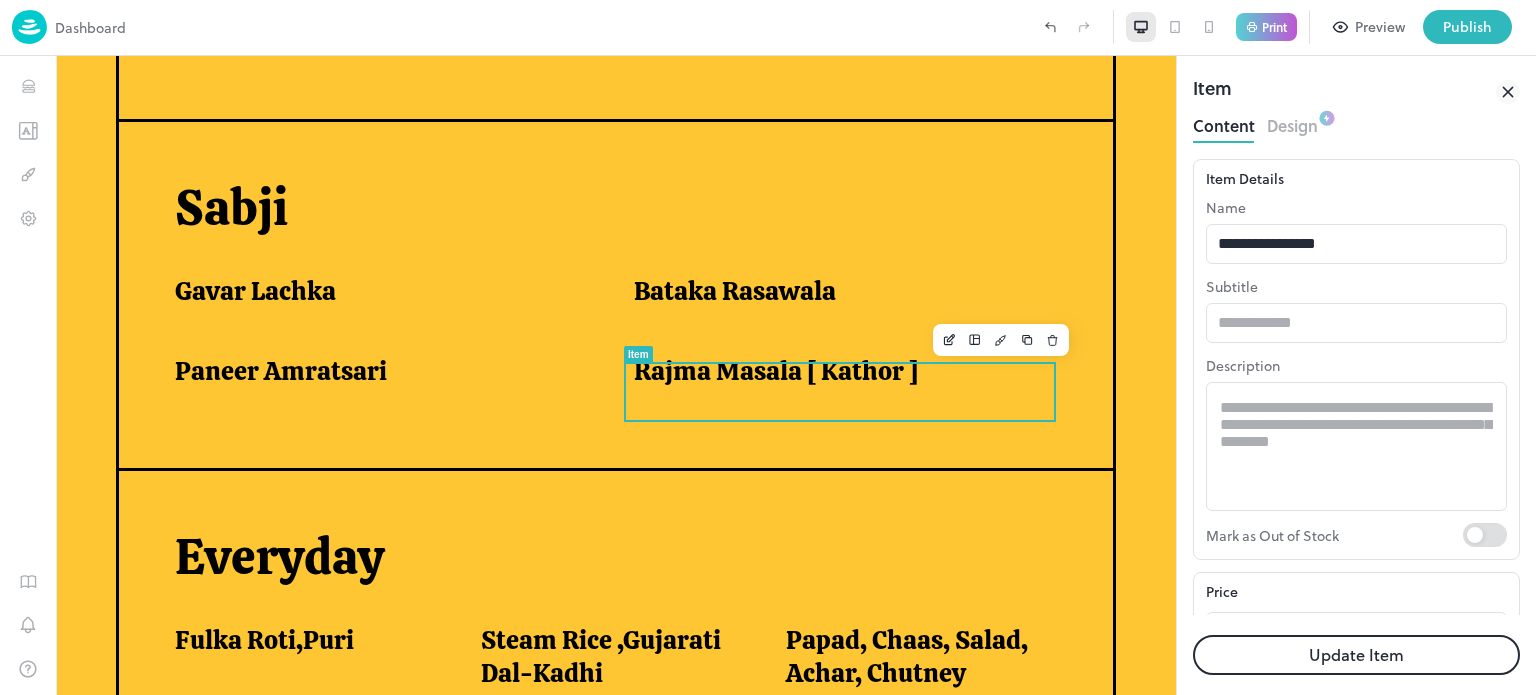click on "Update Item" at bounding box center [1356, 655] 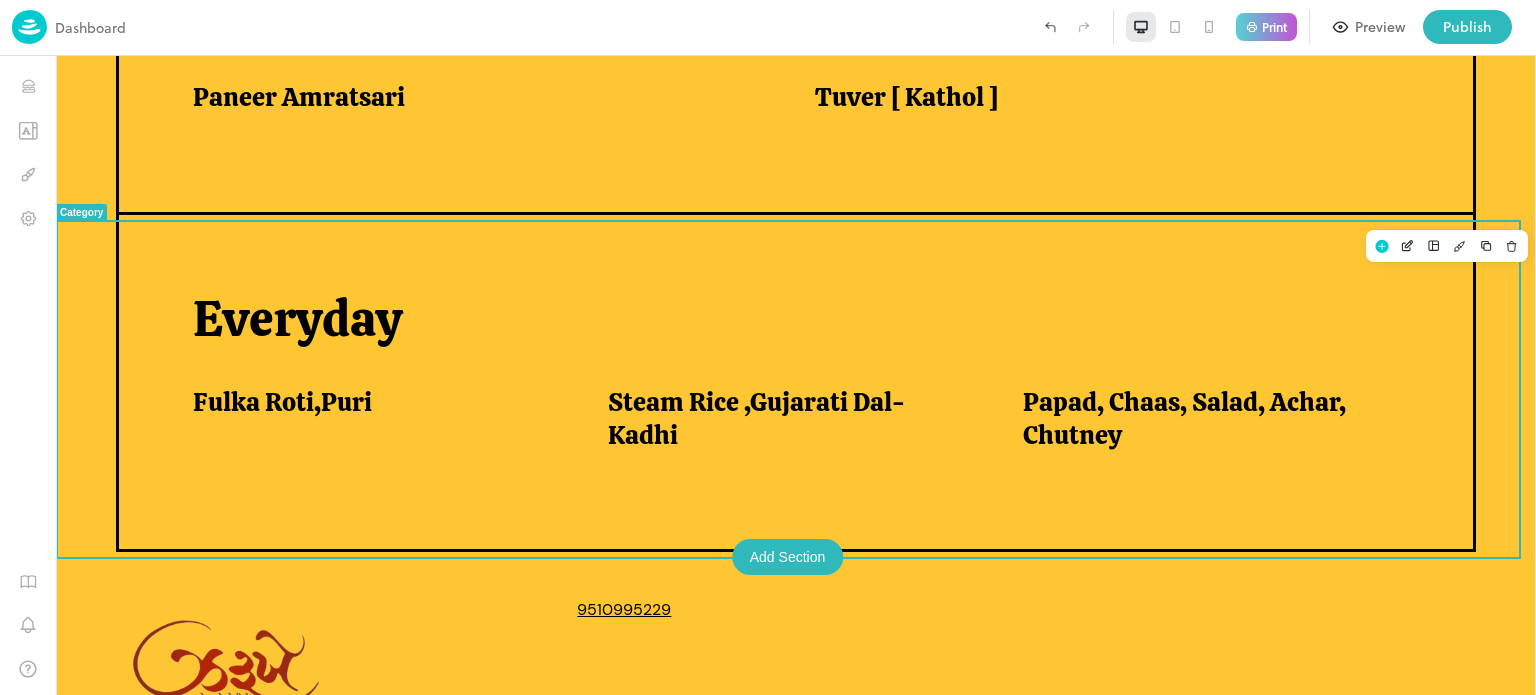 scroll, scrollTop: 1761, scrollLeft: 0, axis: vertical 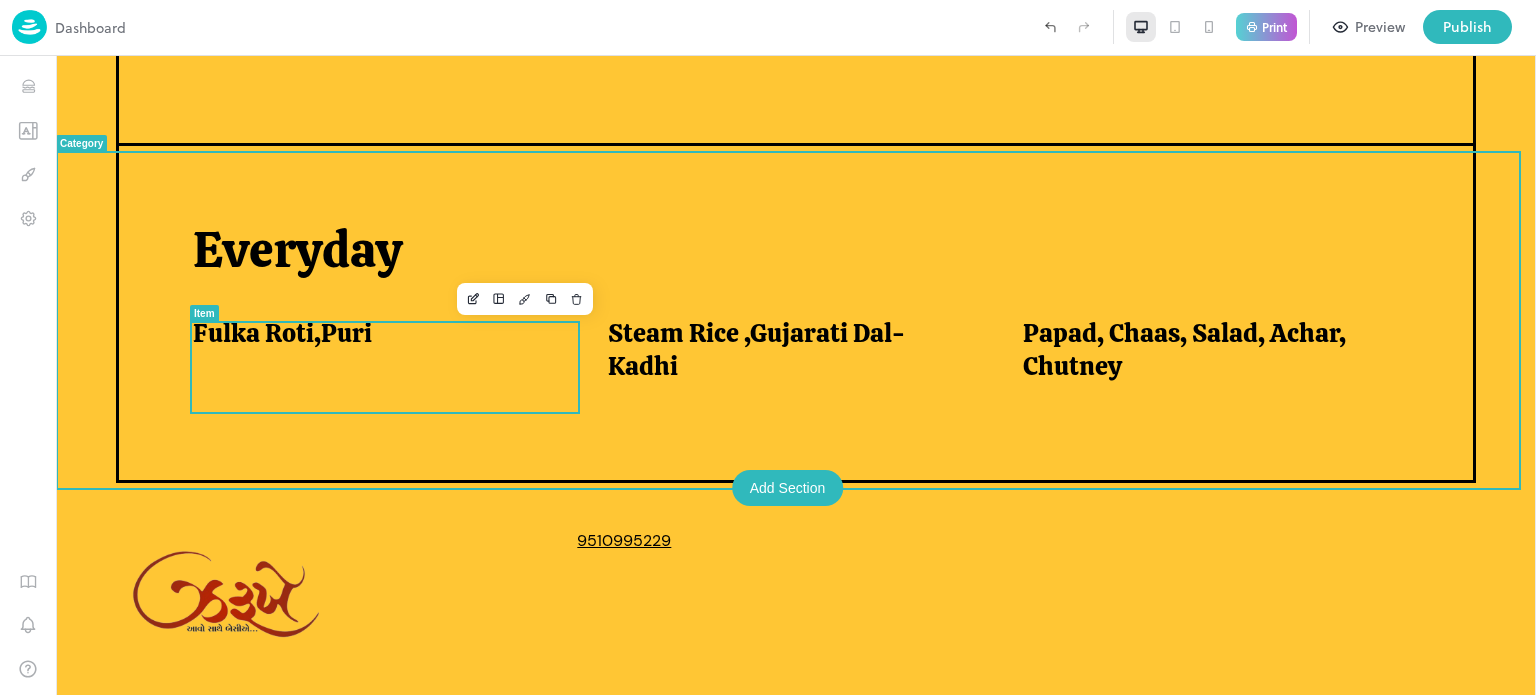 click on "Fulka Roti,Puri" at bounding box center (282, 333) 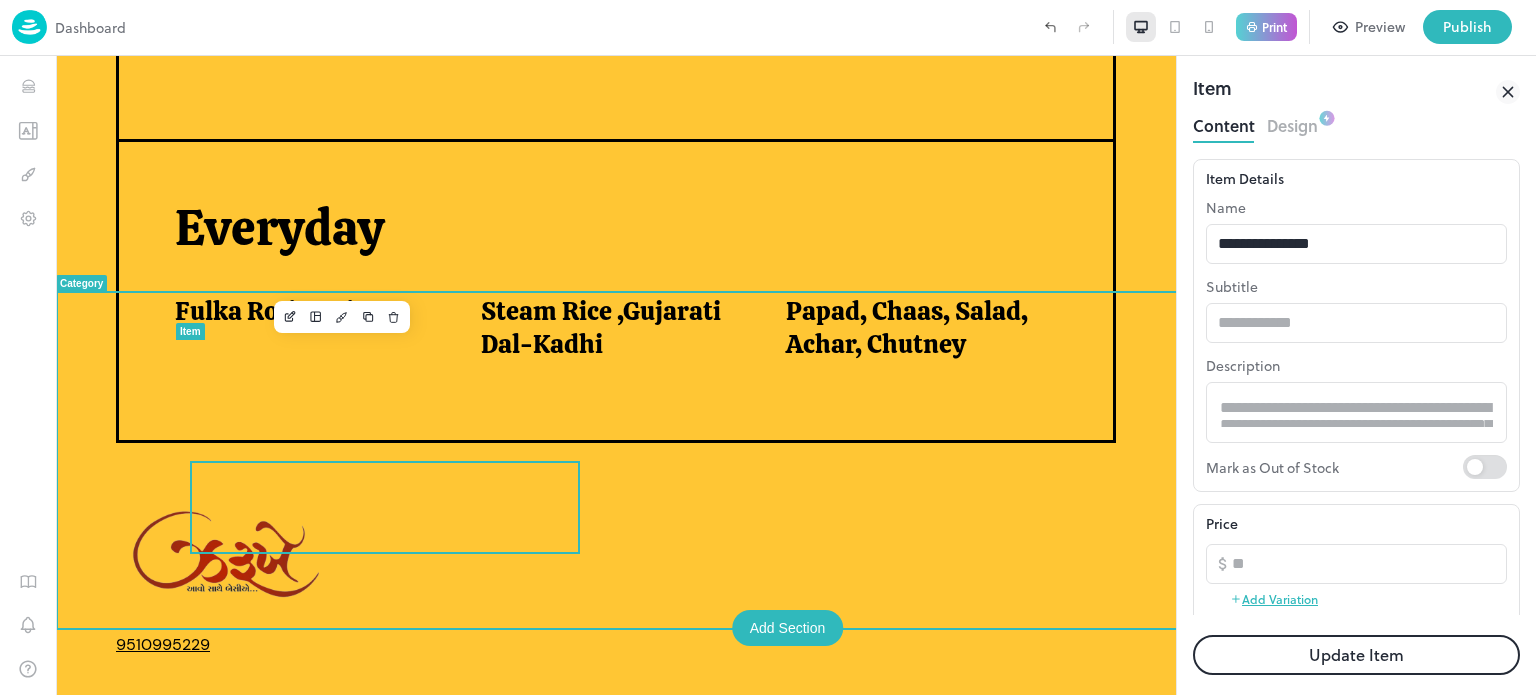 scroll, scrollTop: 0, scrollLeft: 0, axis: both 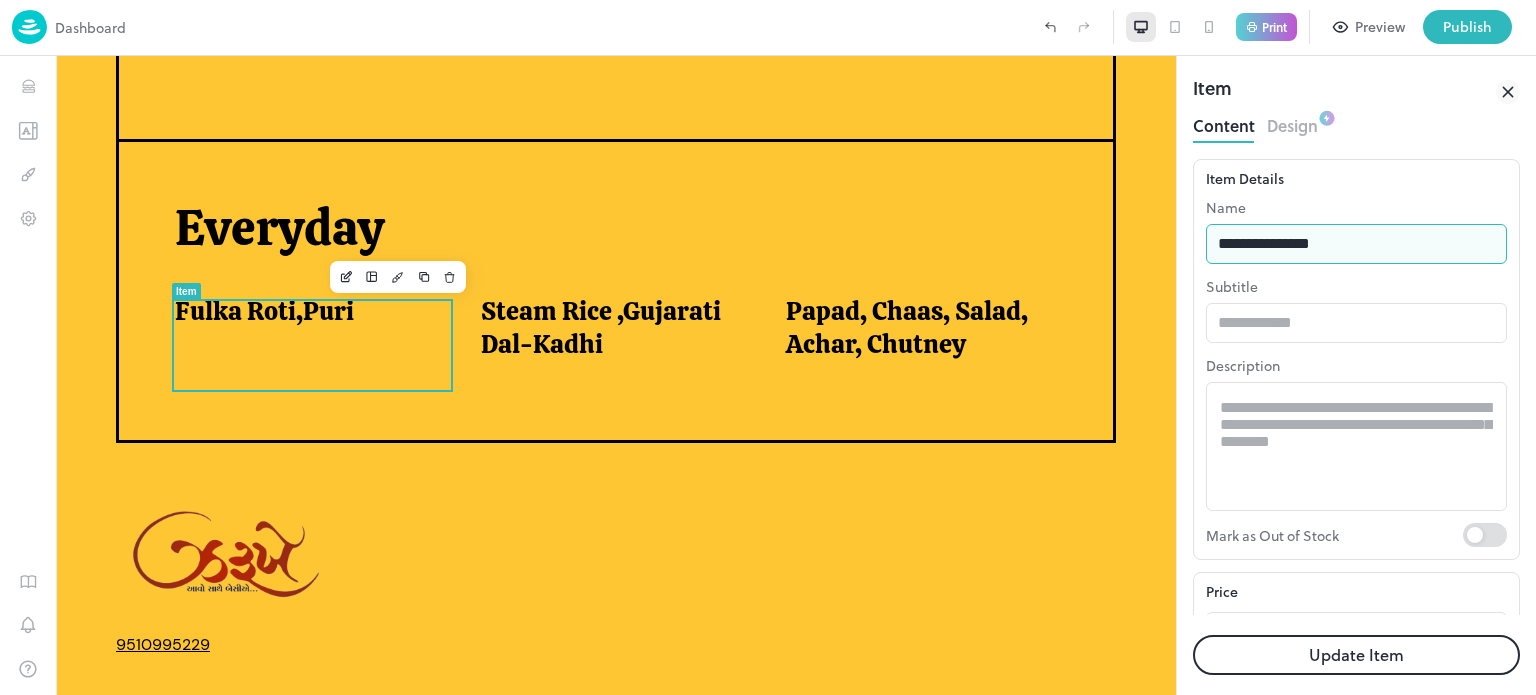 click on "**********" at bounding box center [1356, 244] 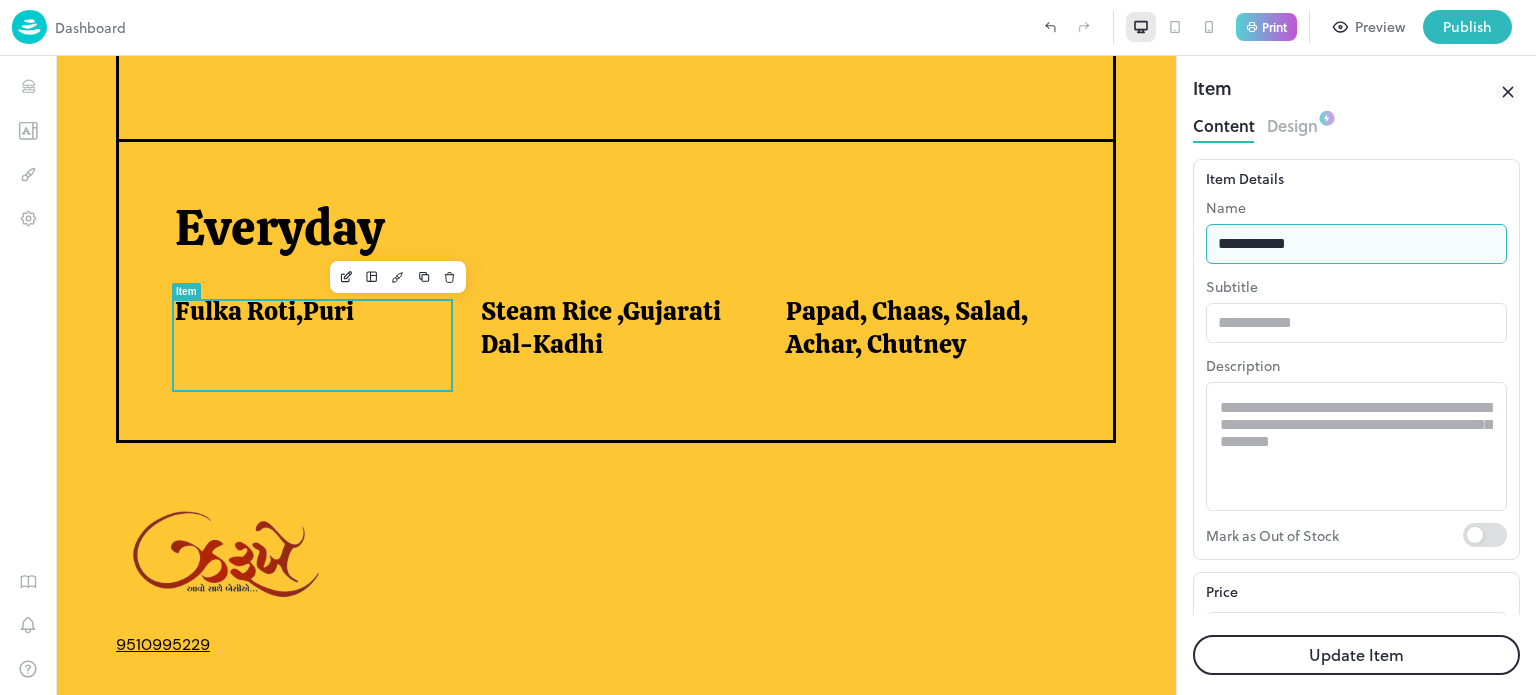 type on "**********" 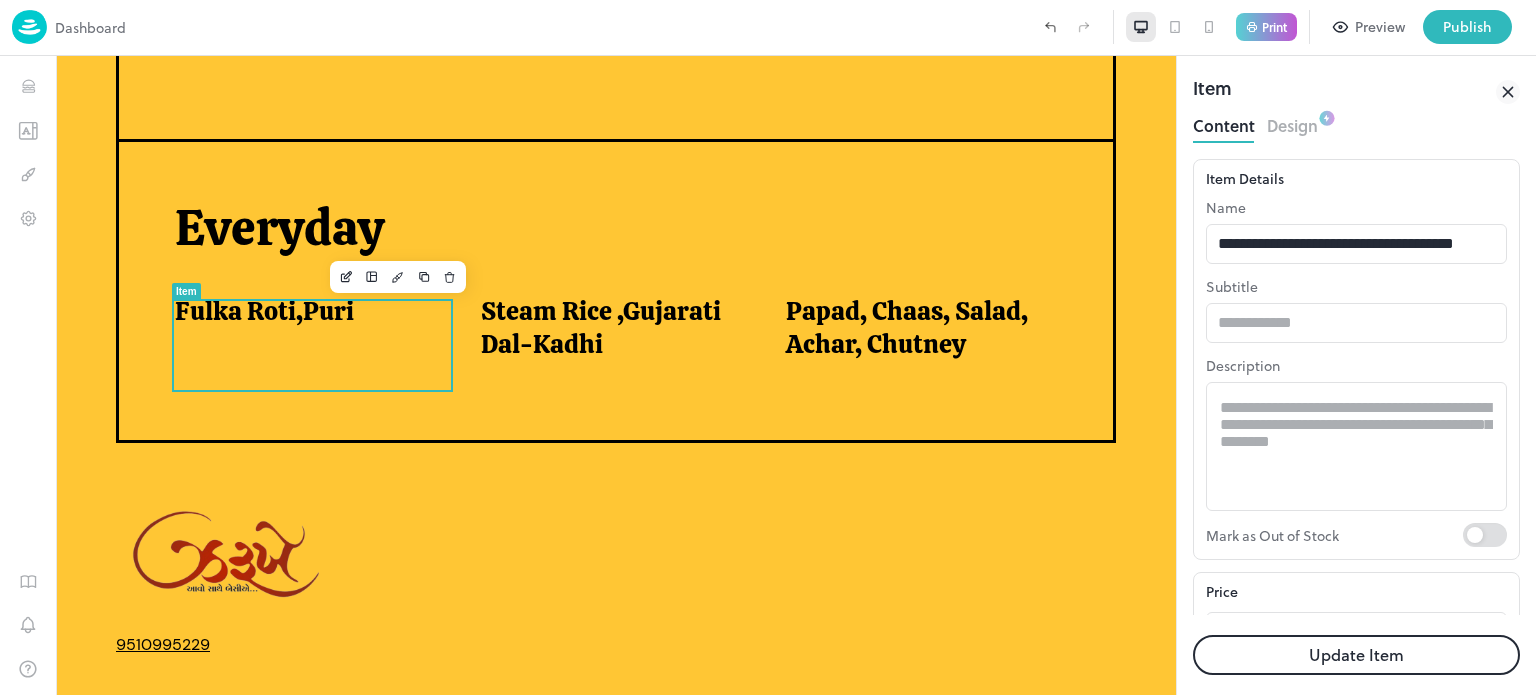 click on "Update Item" at bounding box center (1356, 655) 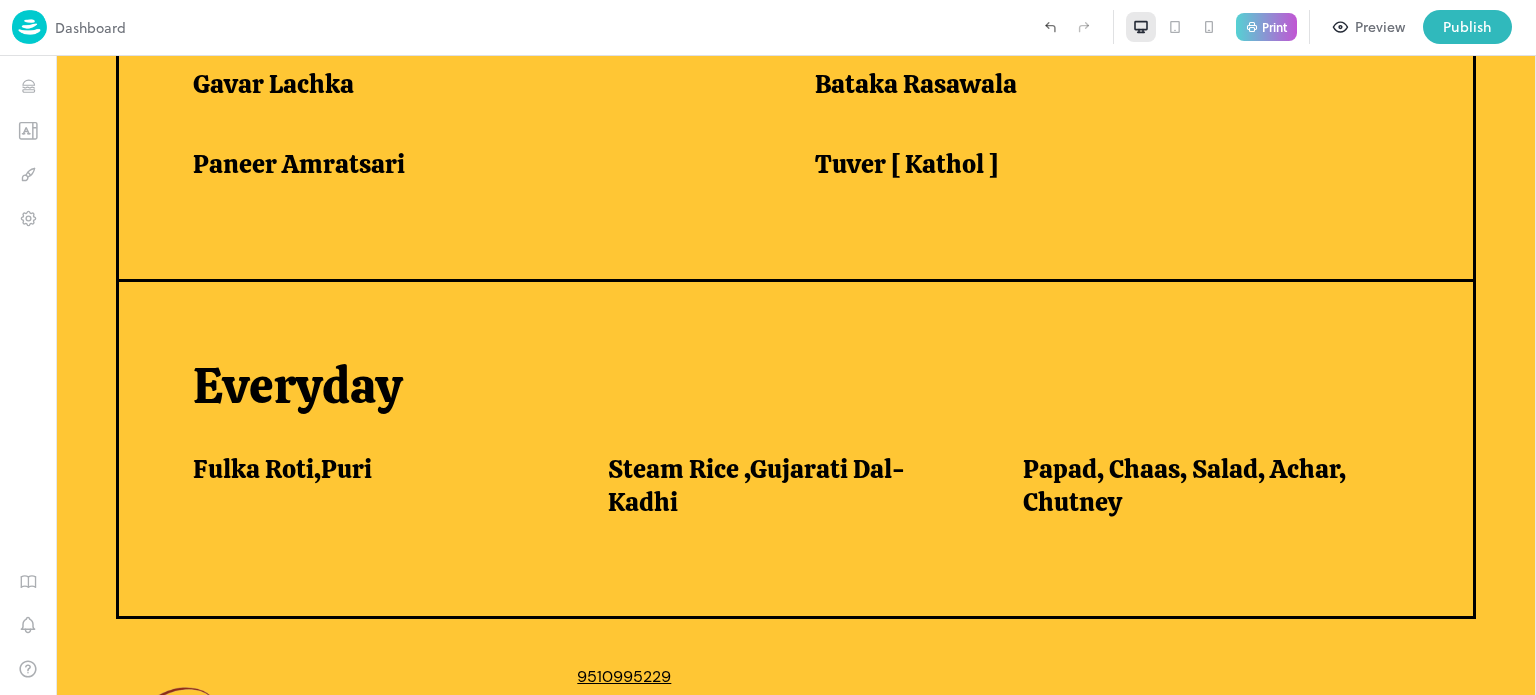 scroll, scrollTop: 1761, scrollLeft: 0, axis: vertical 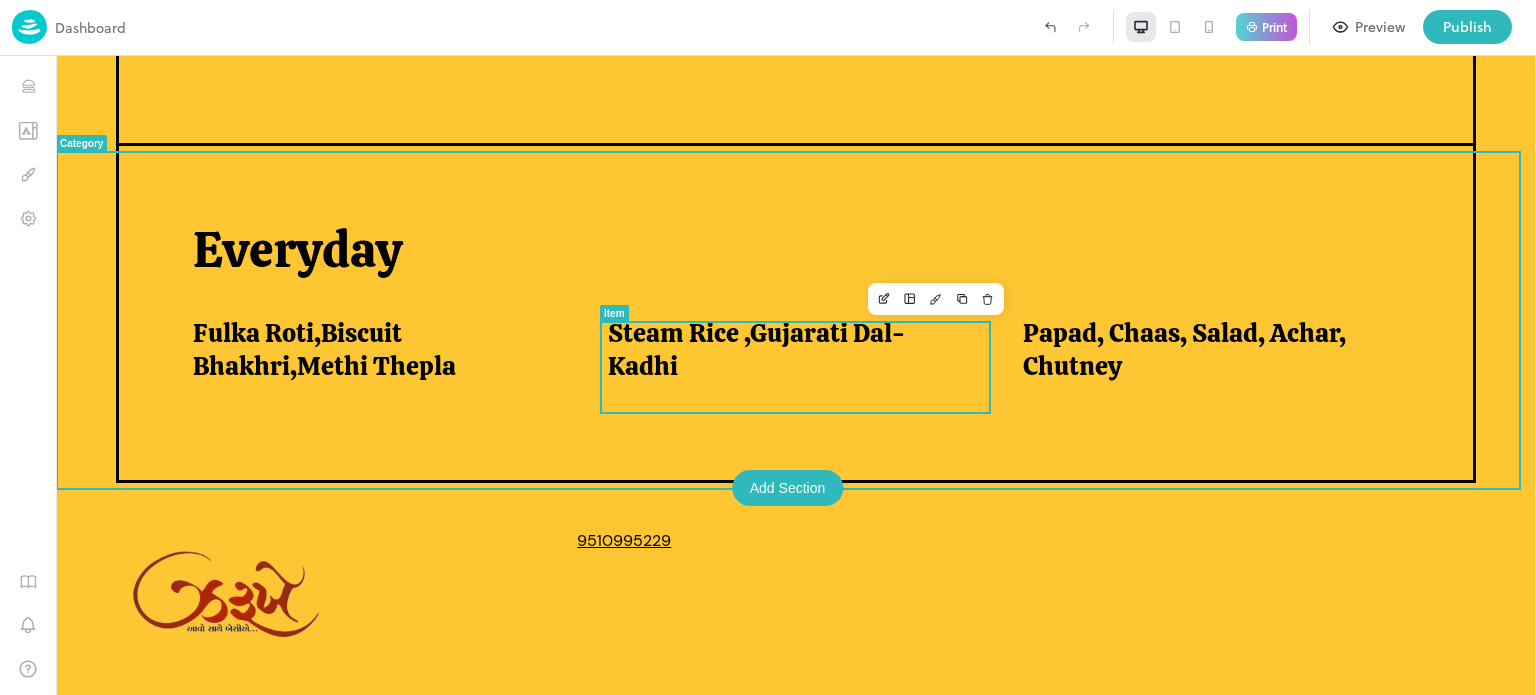 click on "Steam Rice ,Gujarati Dal-Kadhi" at bounding box center [791, 349] 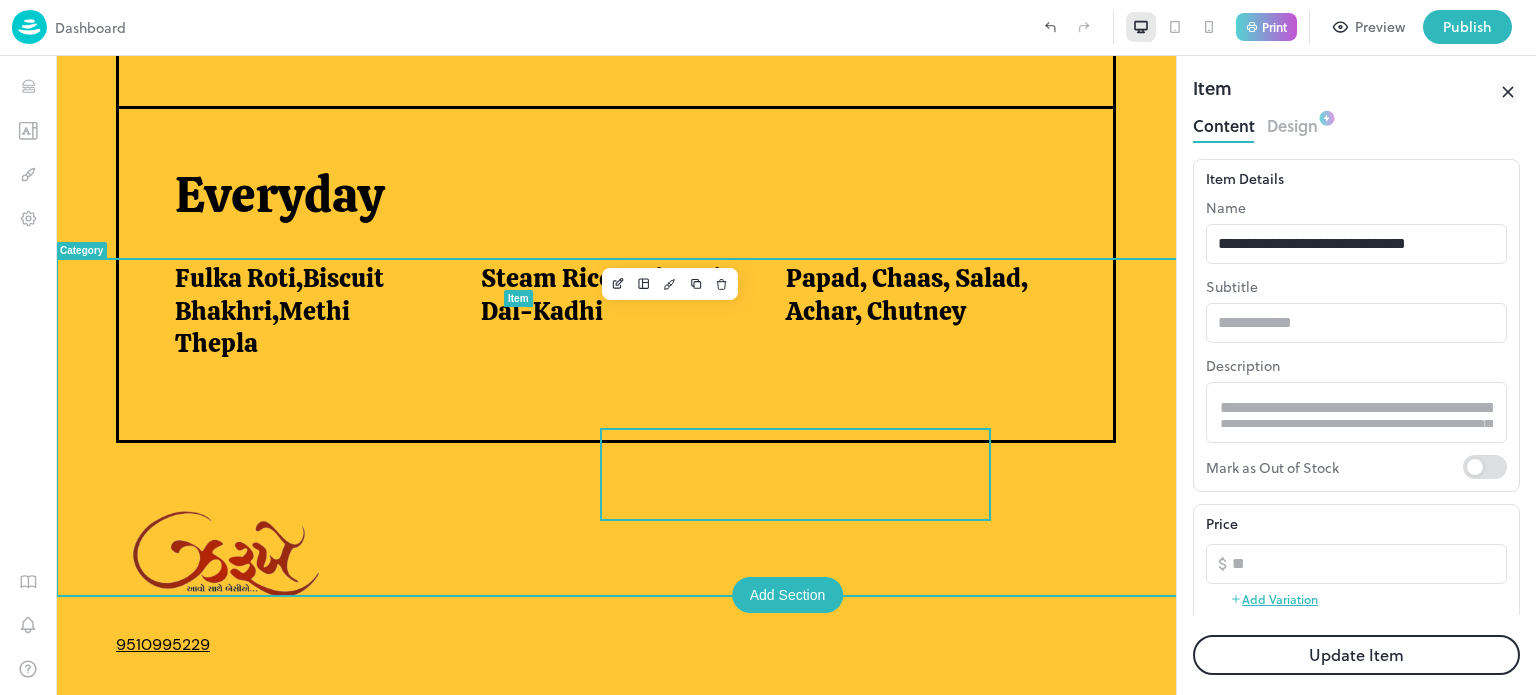 scroll, scrollTop: 0, scrollLeft: 0, axis: both 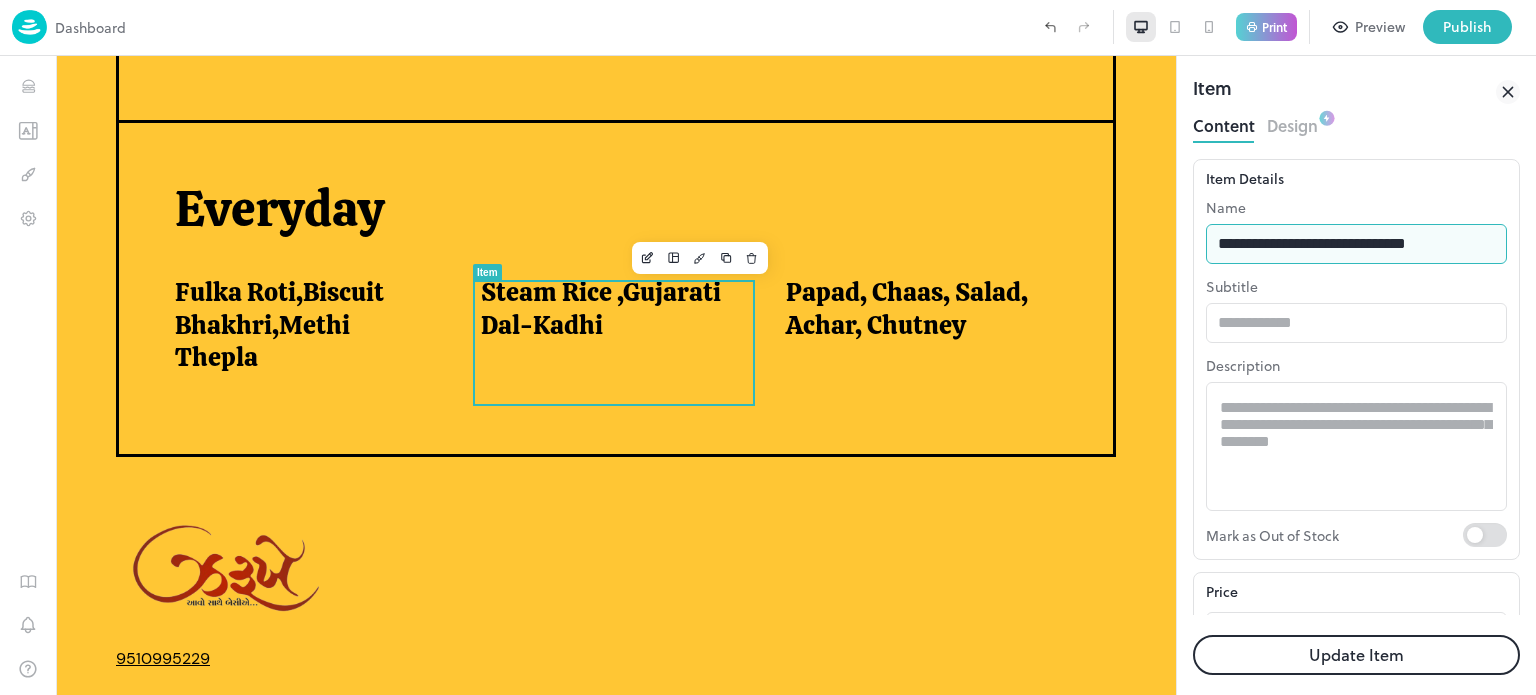 click on "**********" at bounding box center (1356, 244) 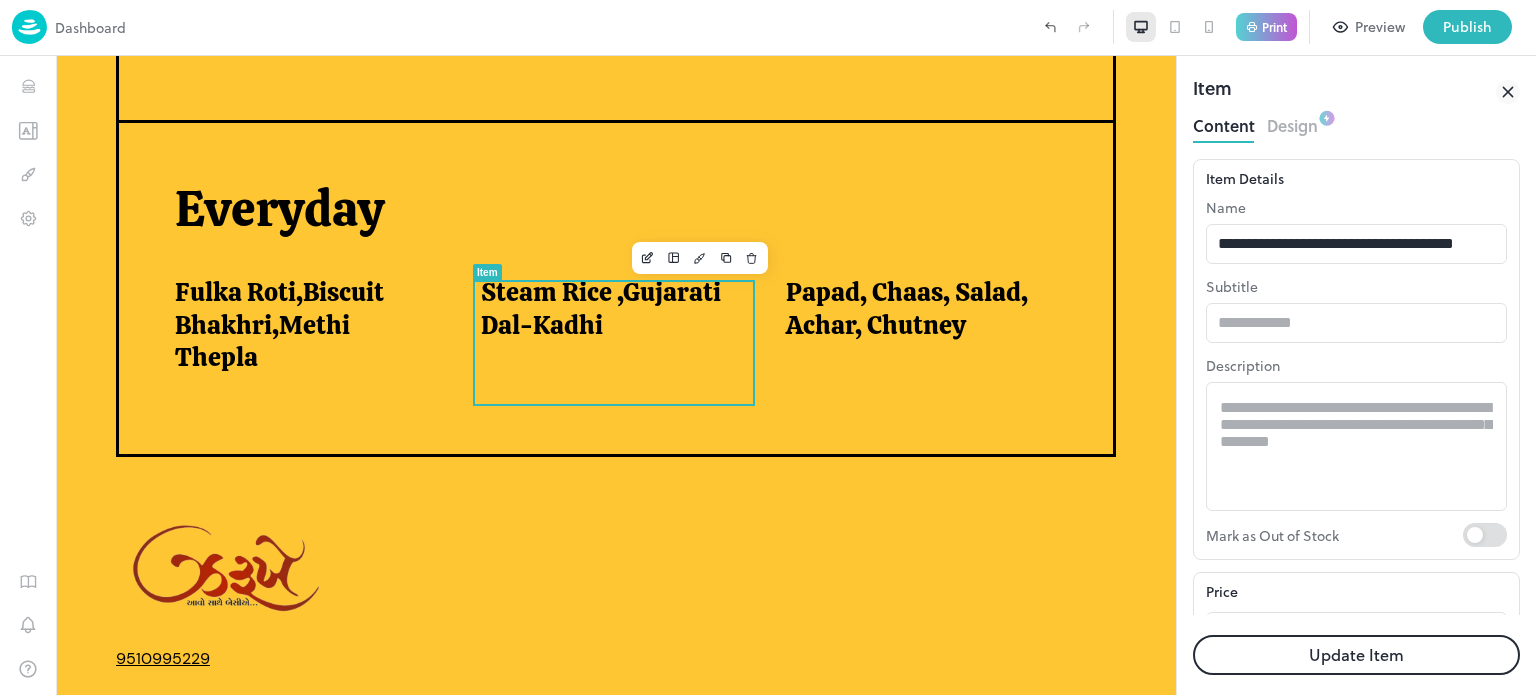 click on "Update Item" at bounding box center [1356, 655] 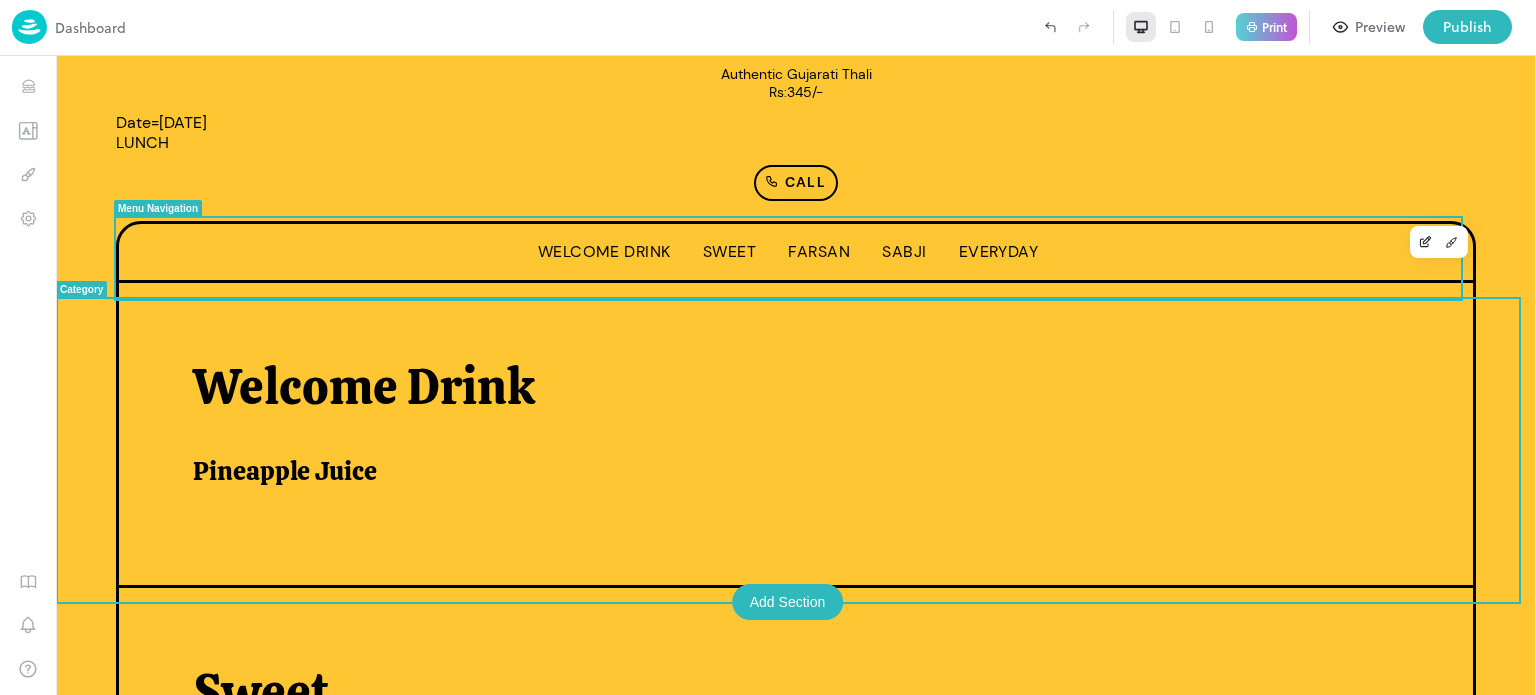 scroll, scrollTop: 244, scrollLeft: 0, axis: vertical 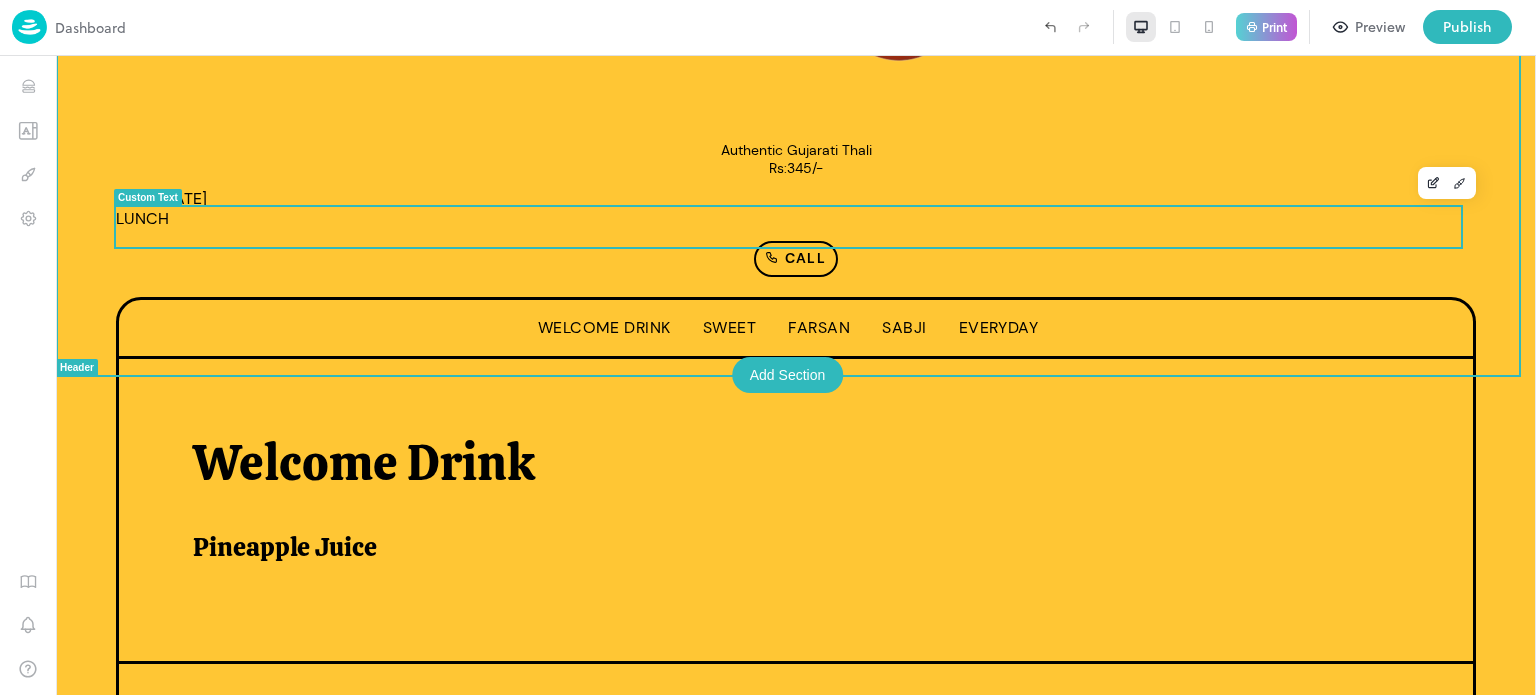 click on "Date=[DATE]
LUNCH" at bounding box center (796, 209) 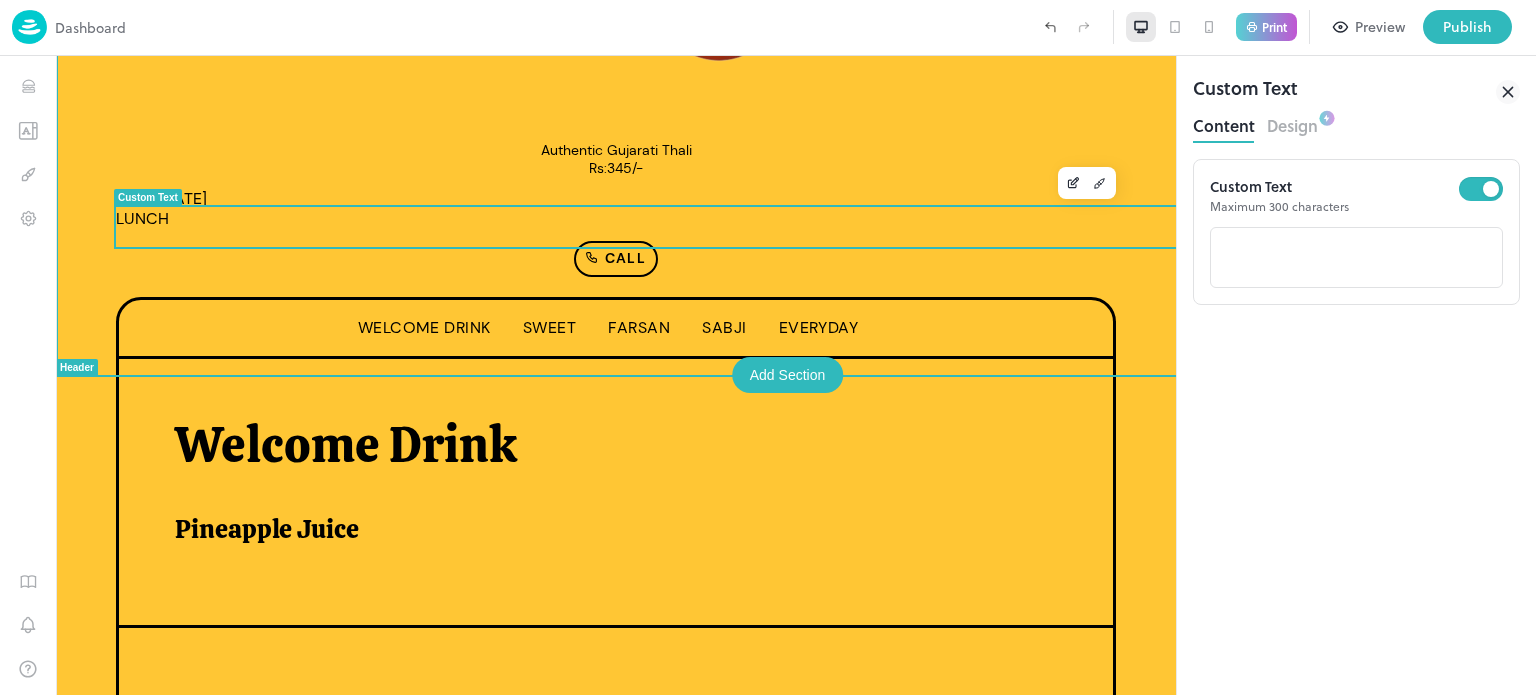 scroll, scrollTop: 0, scrollLeft: 0, axis: both 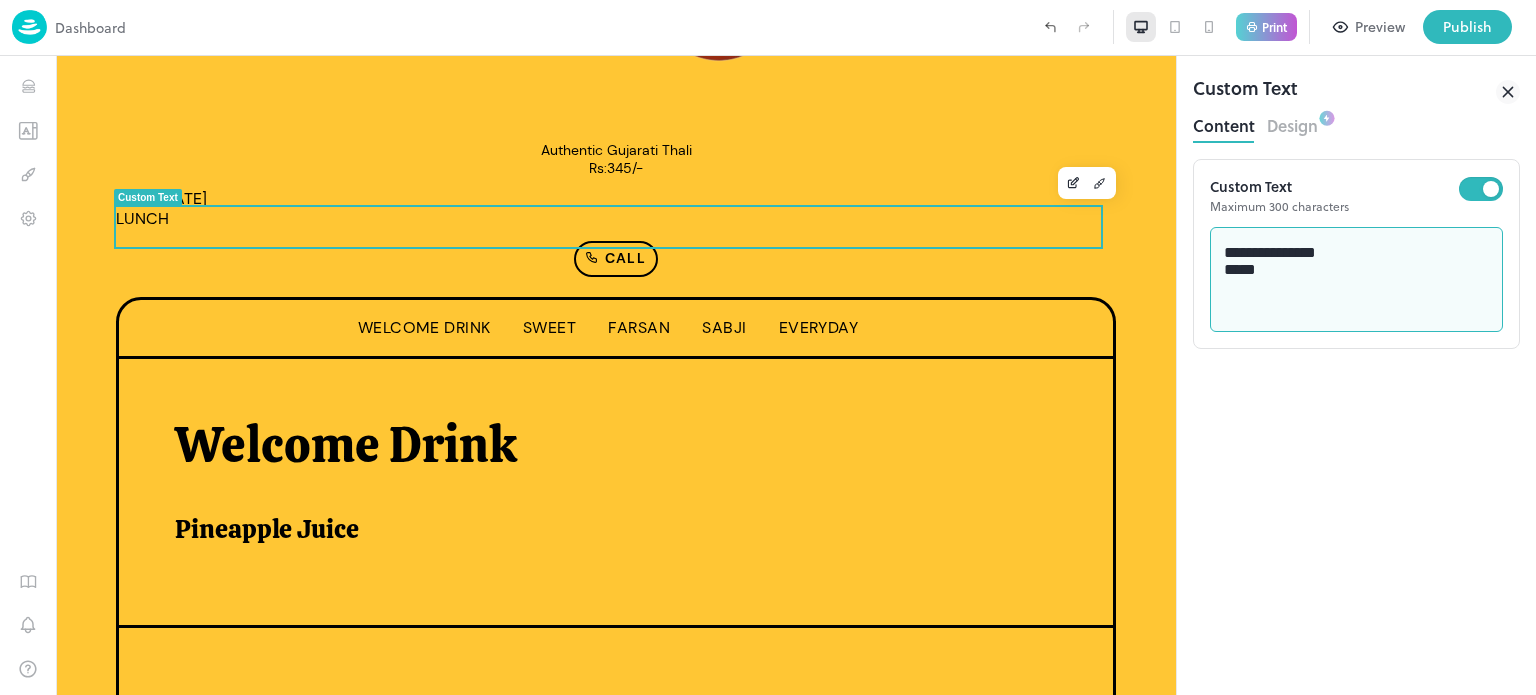 click on "**********" at bounding box center (1357, 280) 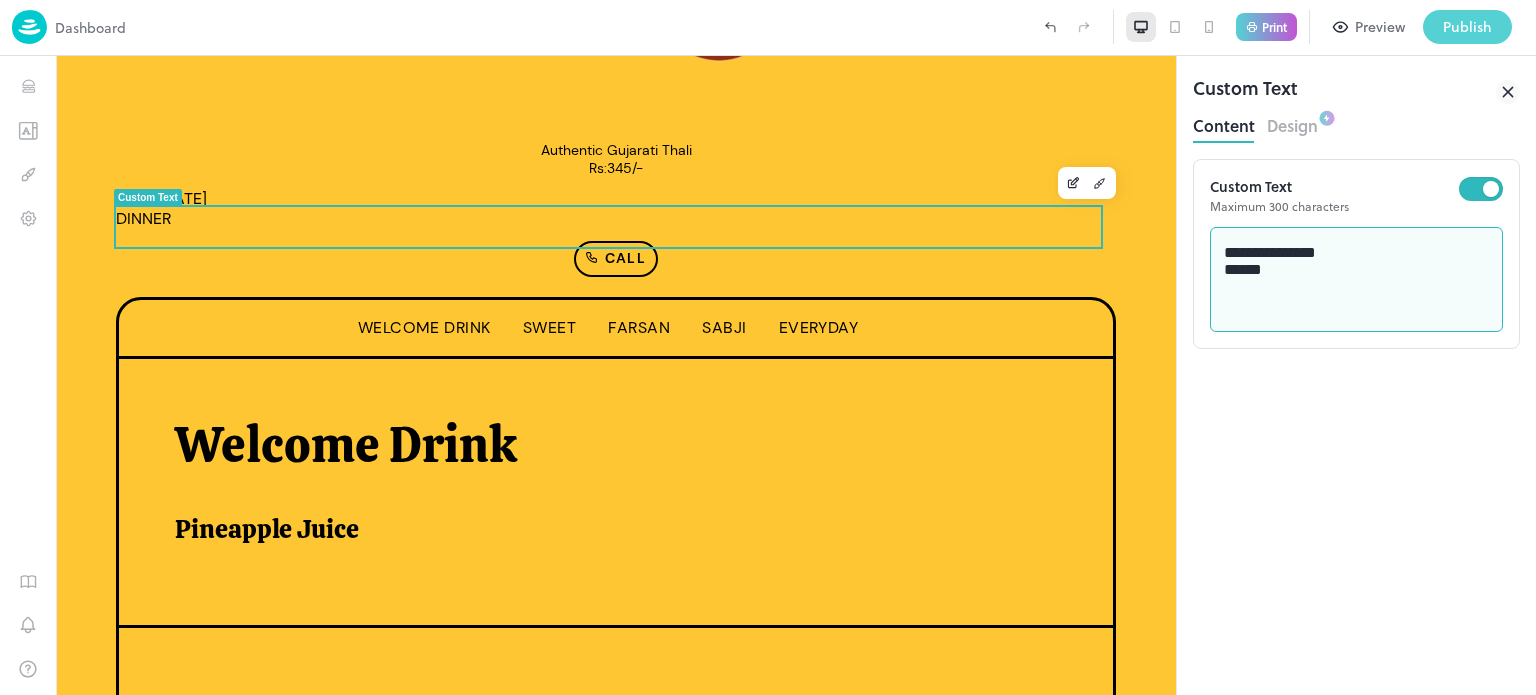 type on "**********" 